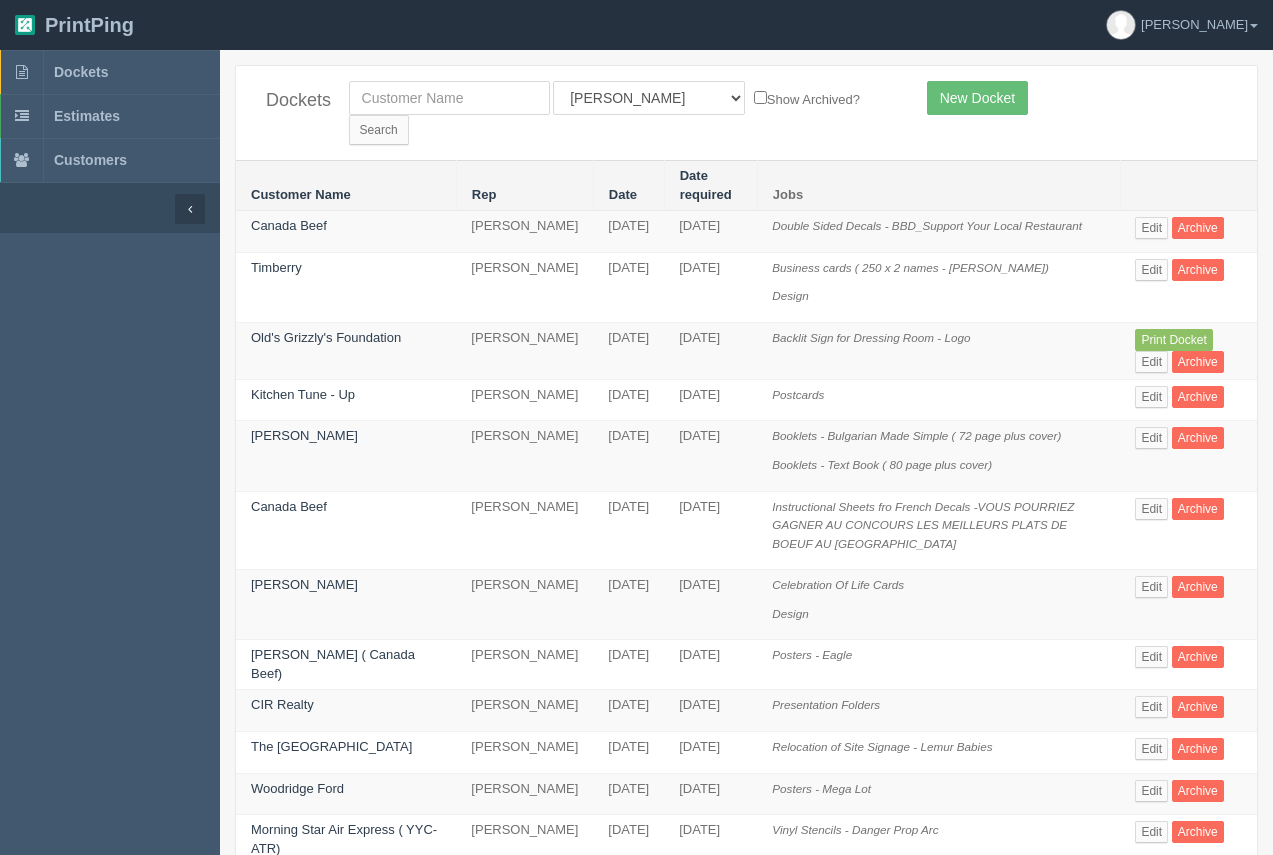 scroll, scrollTop: 0, scrollLeft: 0, axis: both 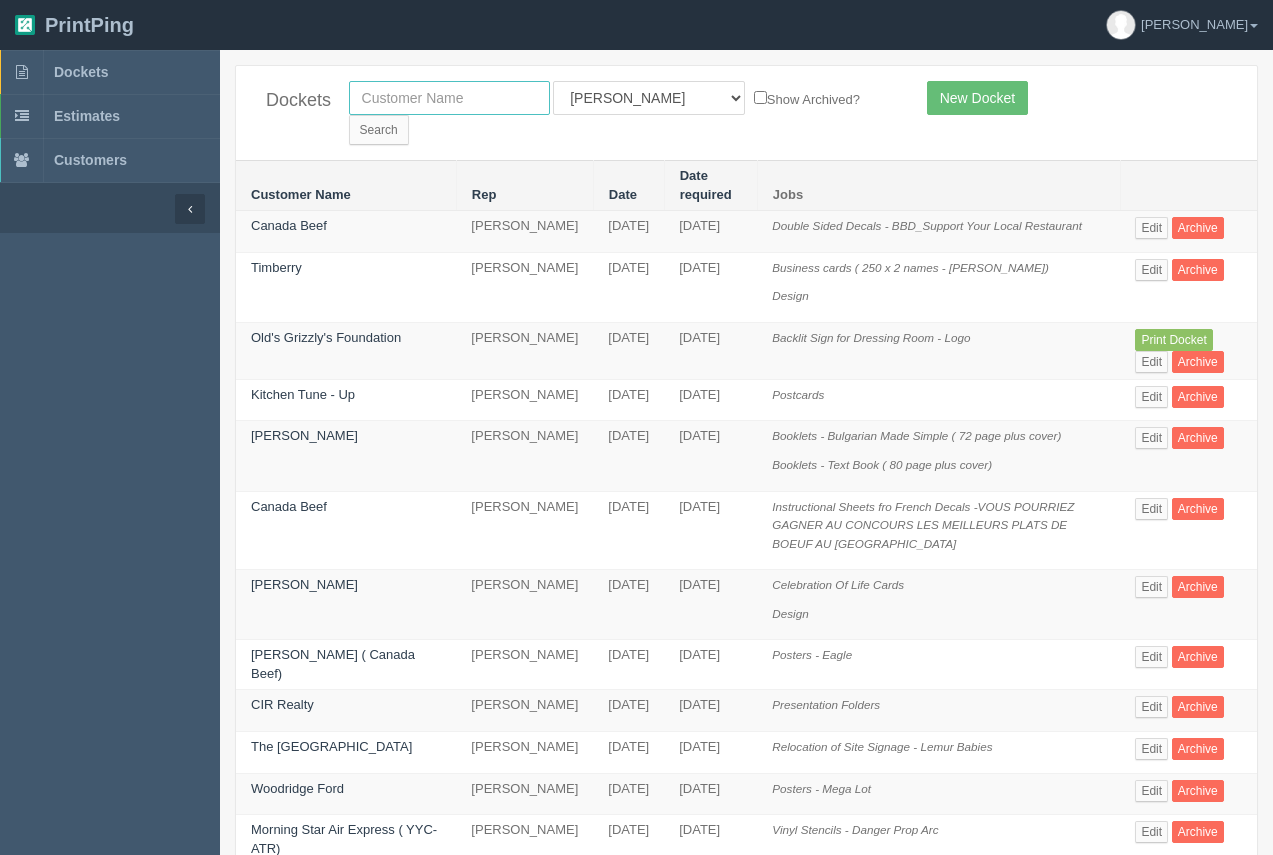 click at bounding box center [449, 98] 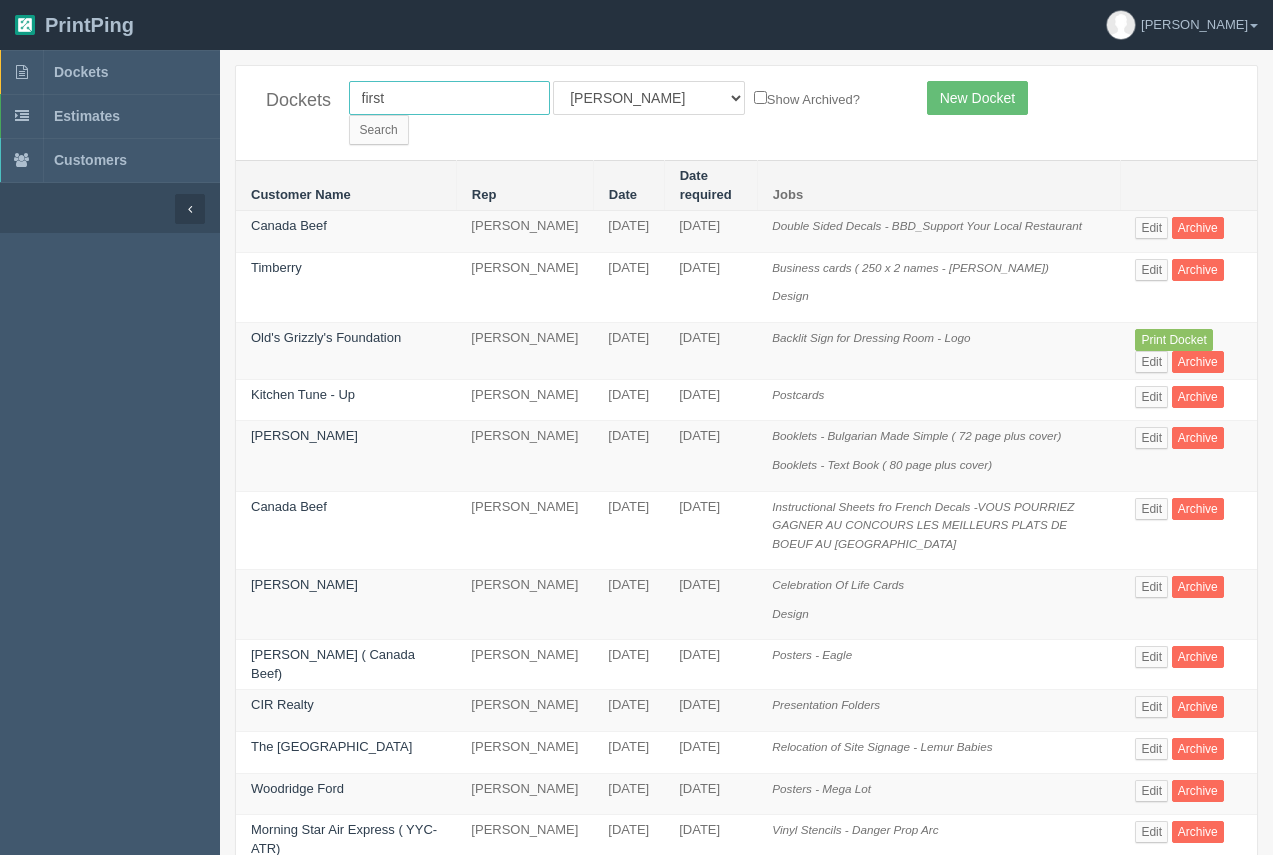 type on "first assembly" 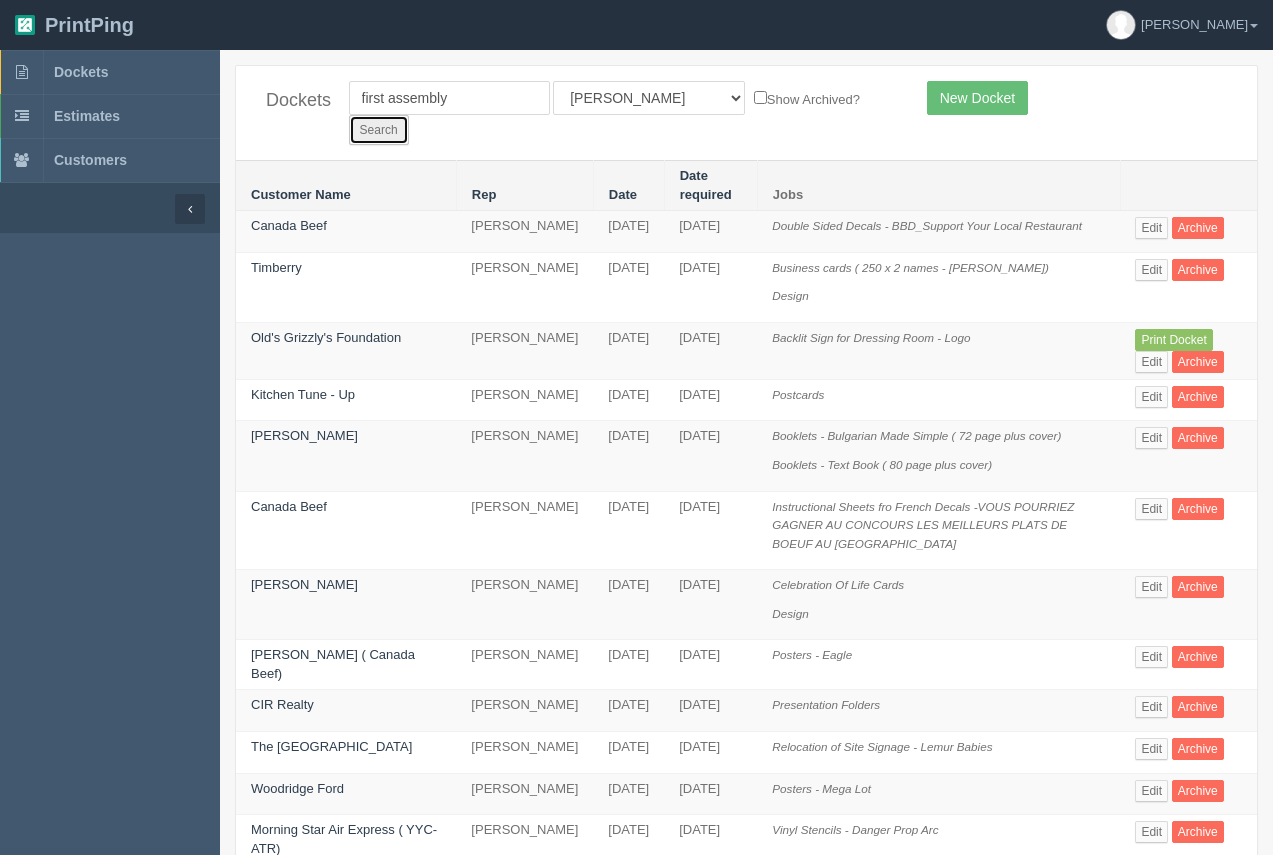click on "Search" at bounding box center [379, 130] 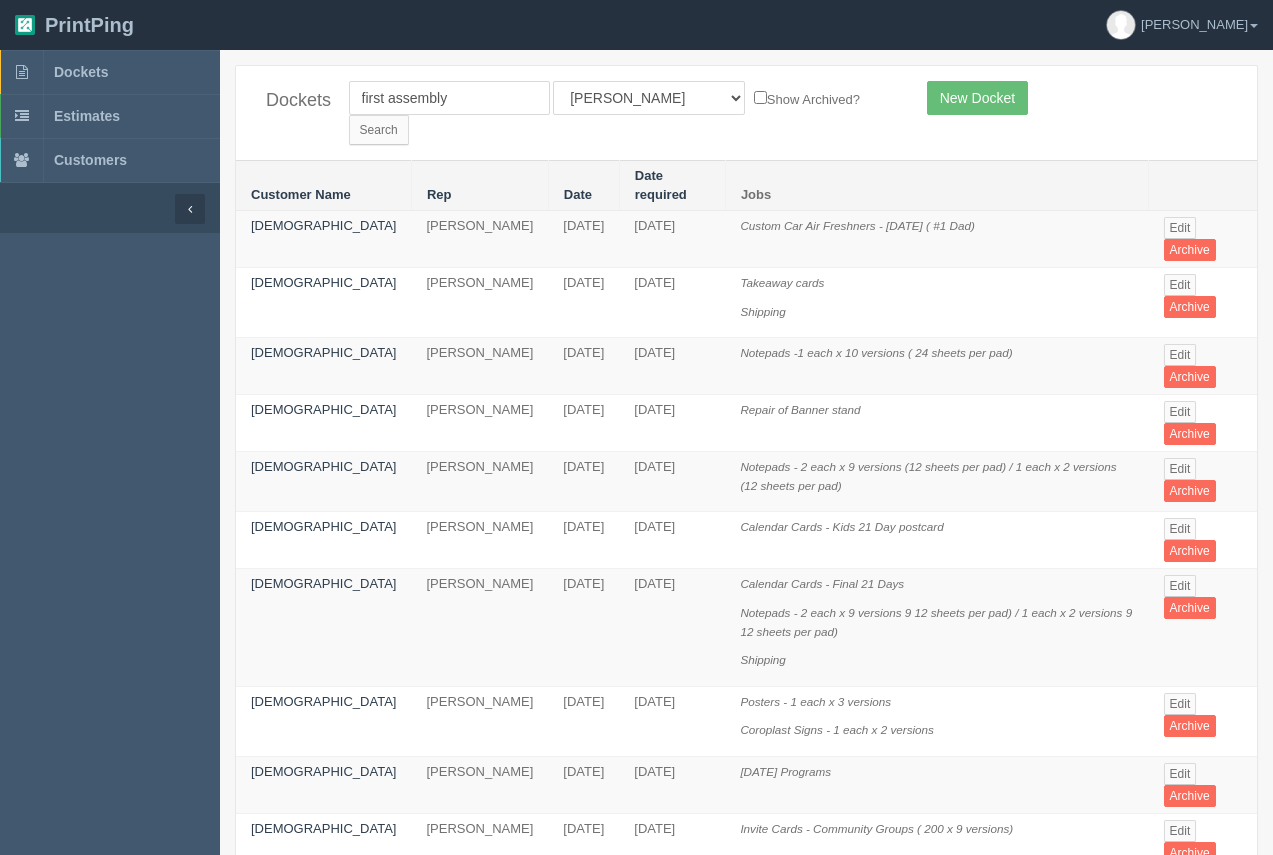 scroll, scrollTop: 0, scrollLeft: 0, axis: both 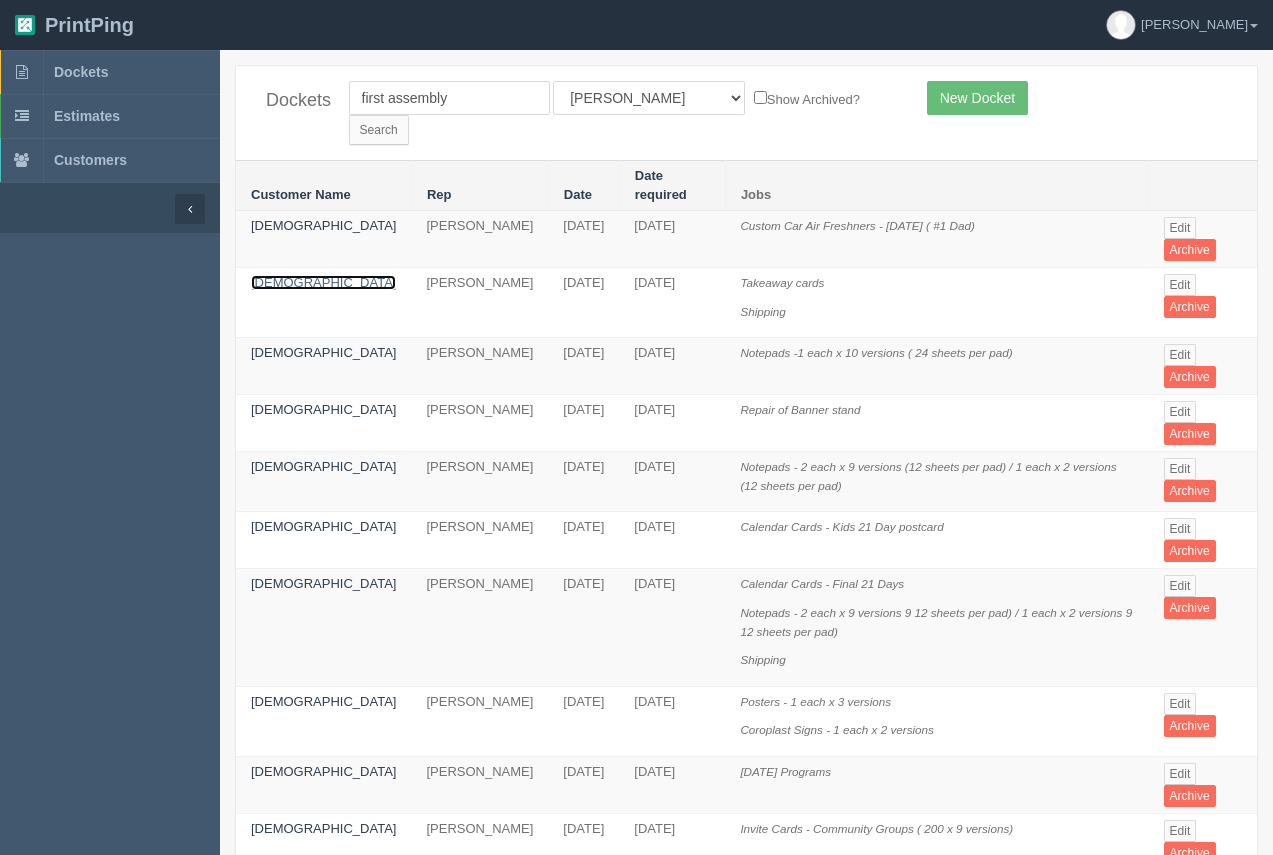 click on "First Assembly Church" at bounding box center [323, 282] 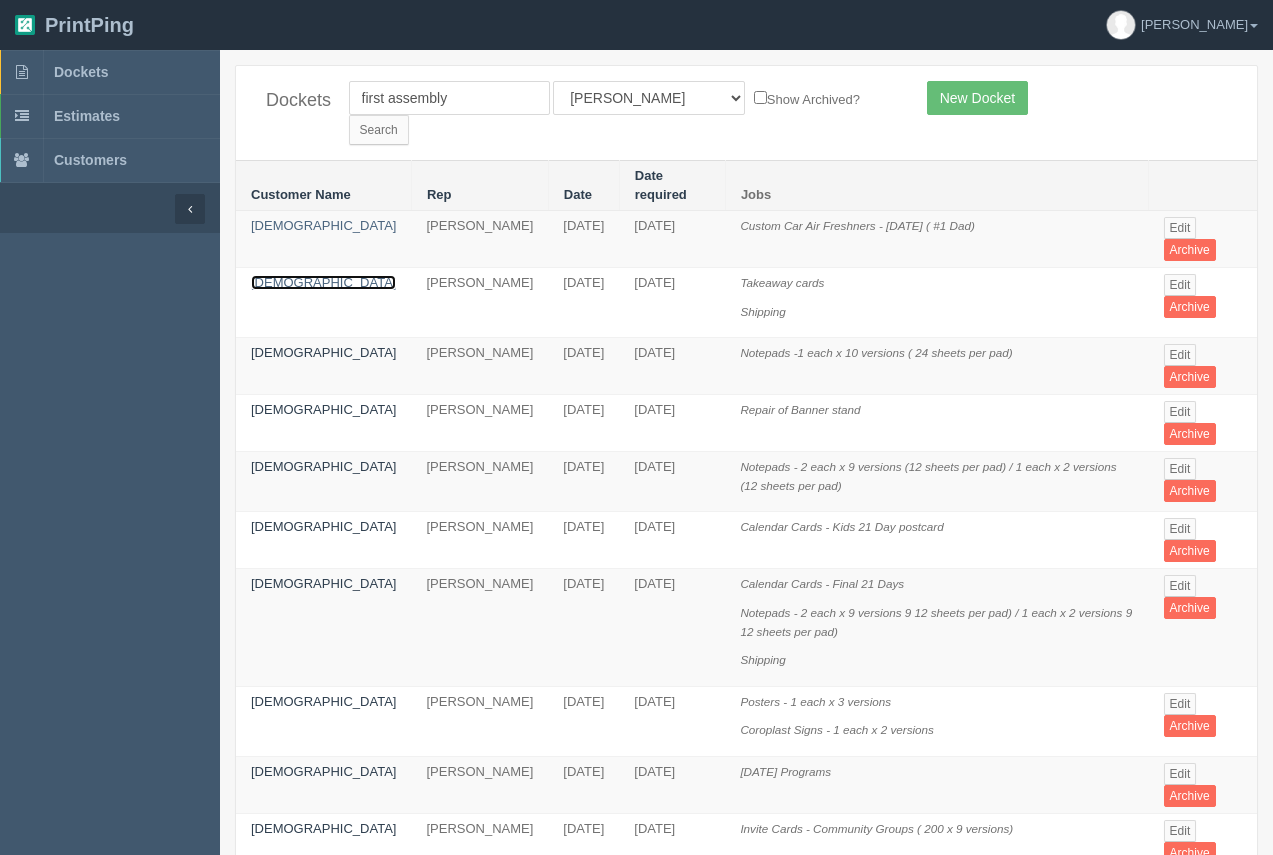 drag, startPoint x: 302, startPoint y: 239, endPoint x: 307, endPoint y: 185, distance: 54.230988 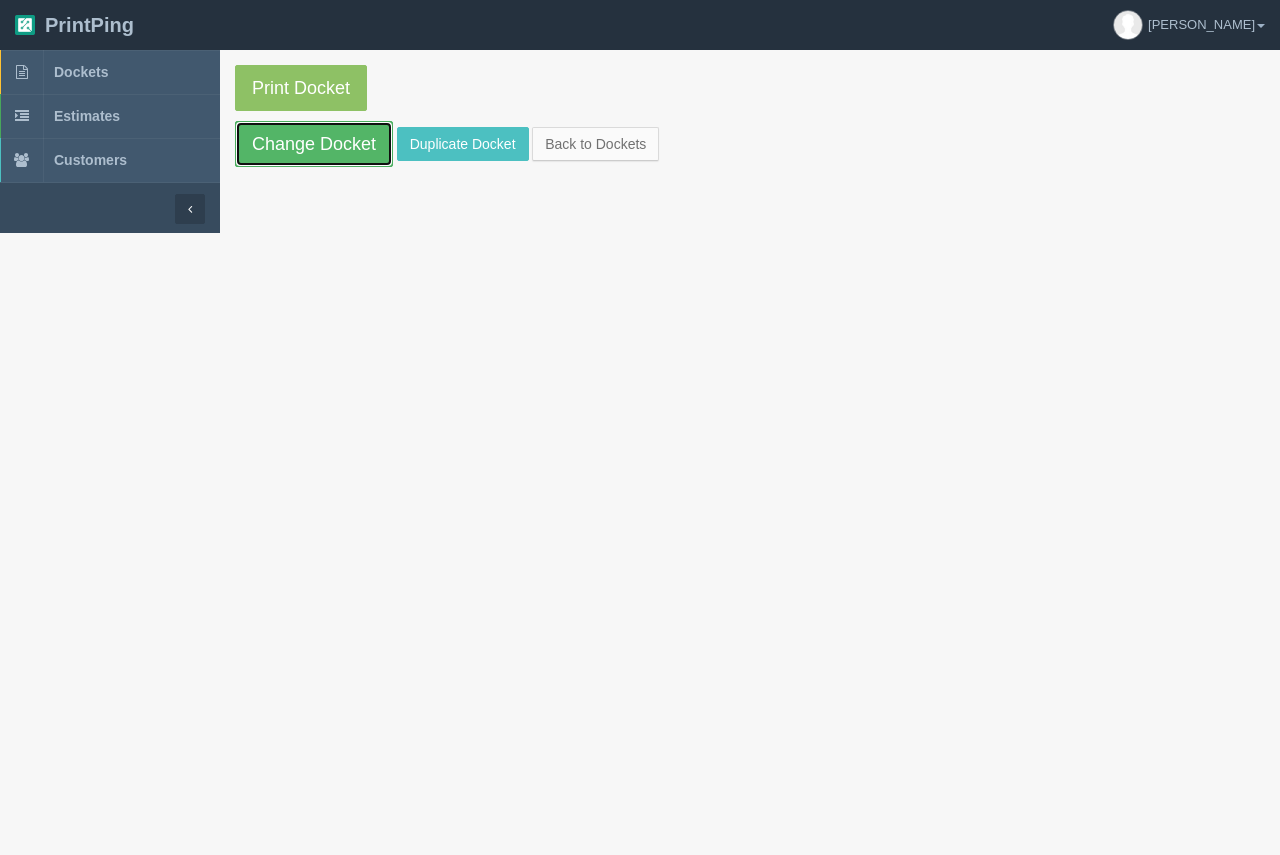 click on "Change Docket" at bounding box center (314, 144) 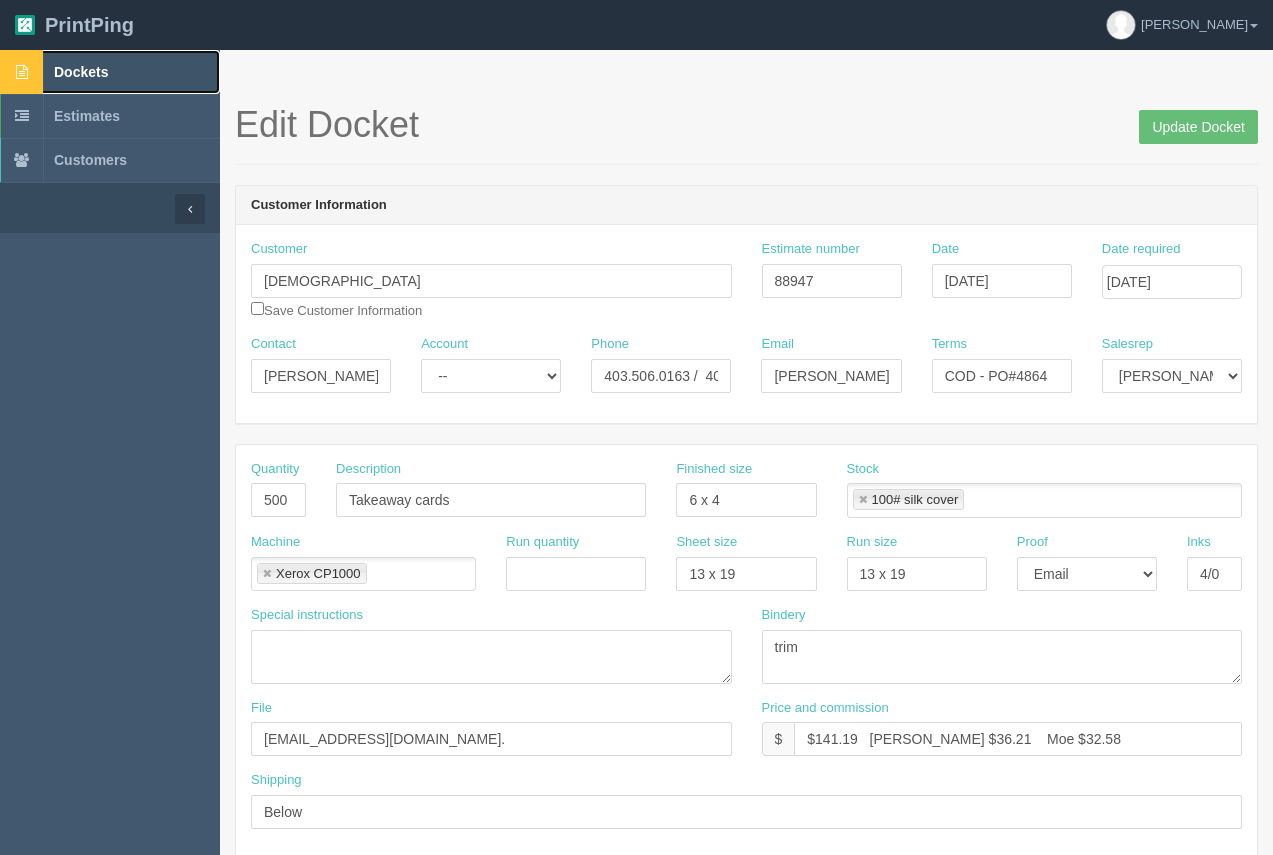 click on "Dockets" at bounding box center [81, 72] 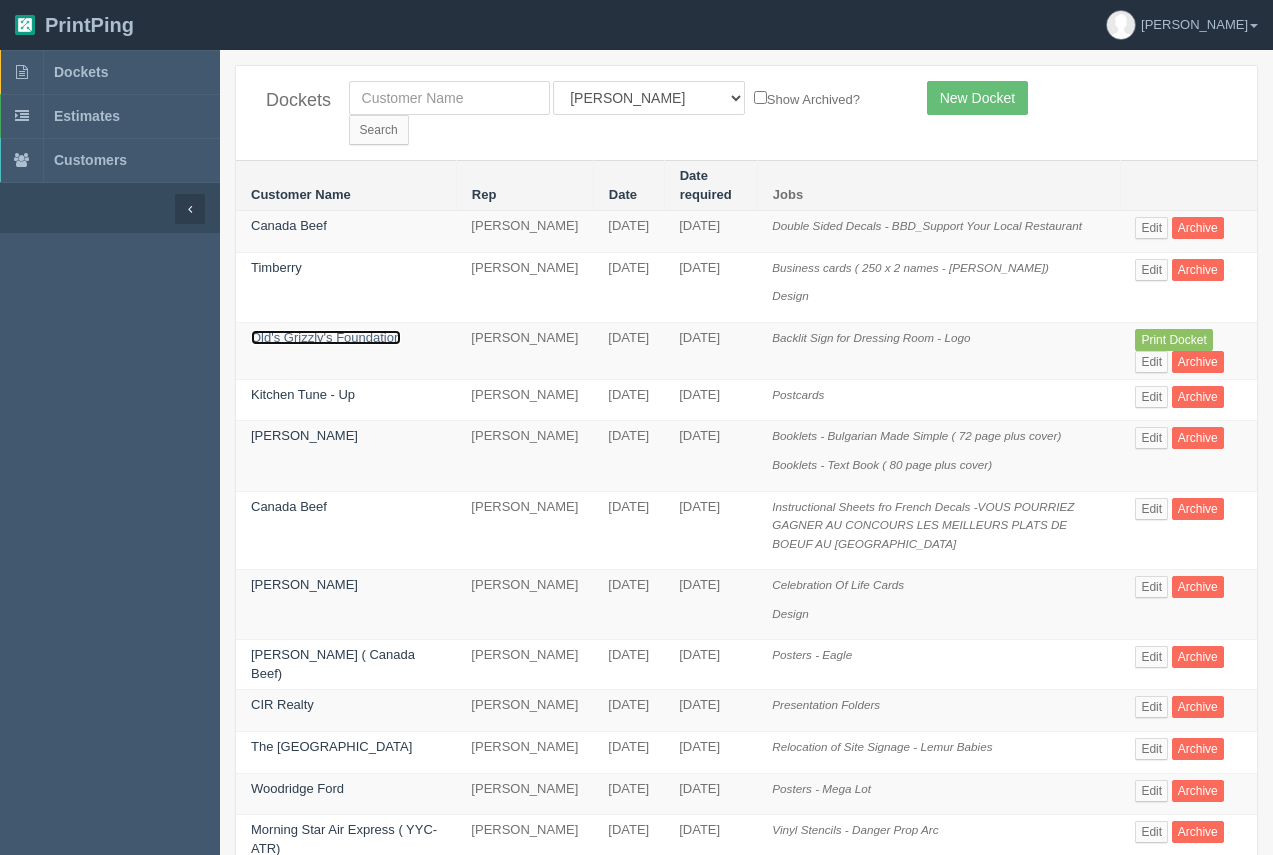 click on "Old's Grizzly's Foundation" at bounding box center [326, 337] 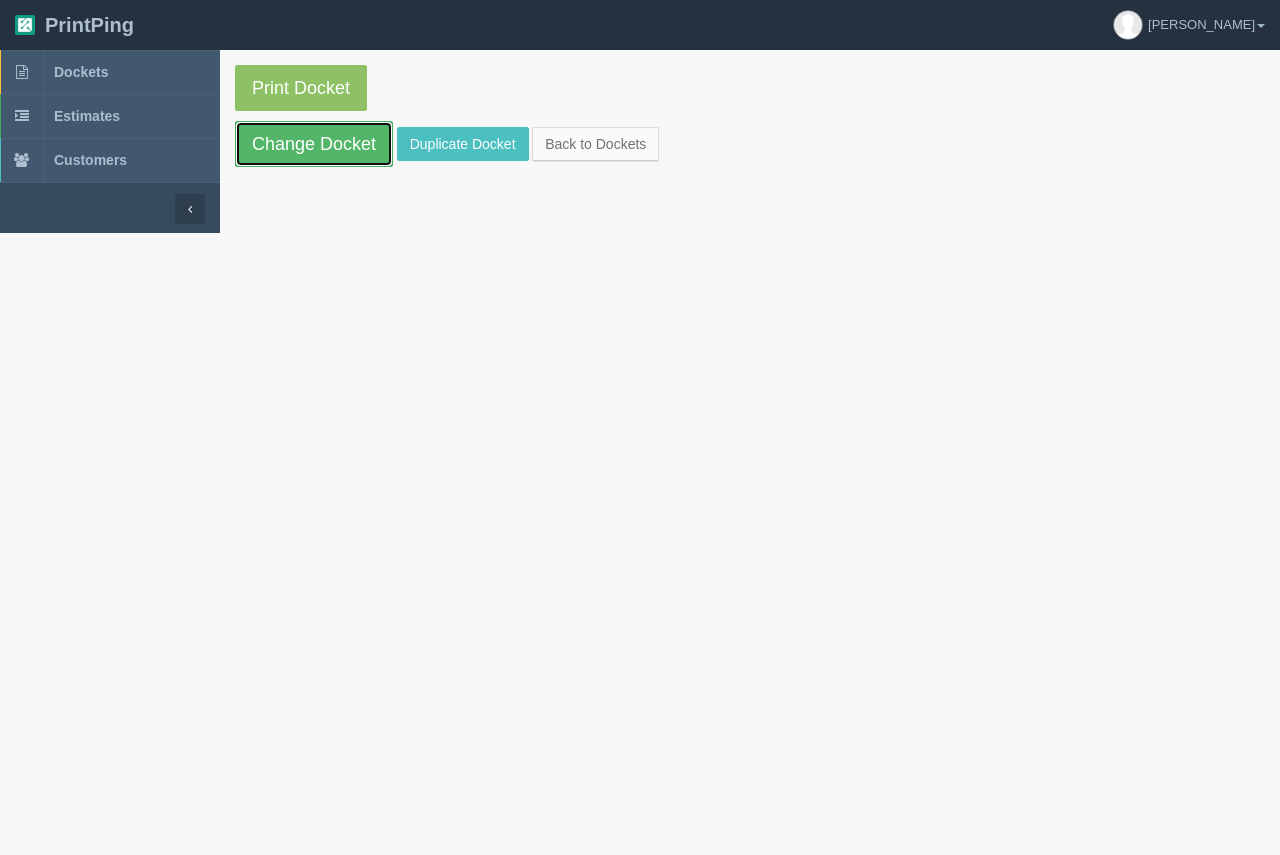 click on "Change Docket" at bounding box center (314, 144) 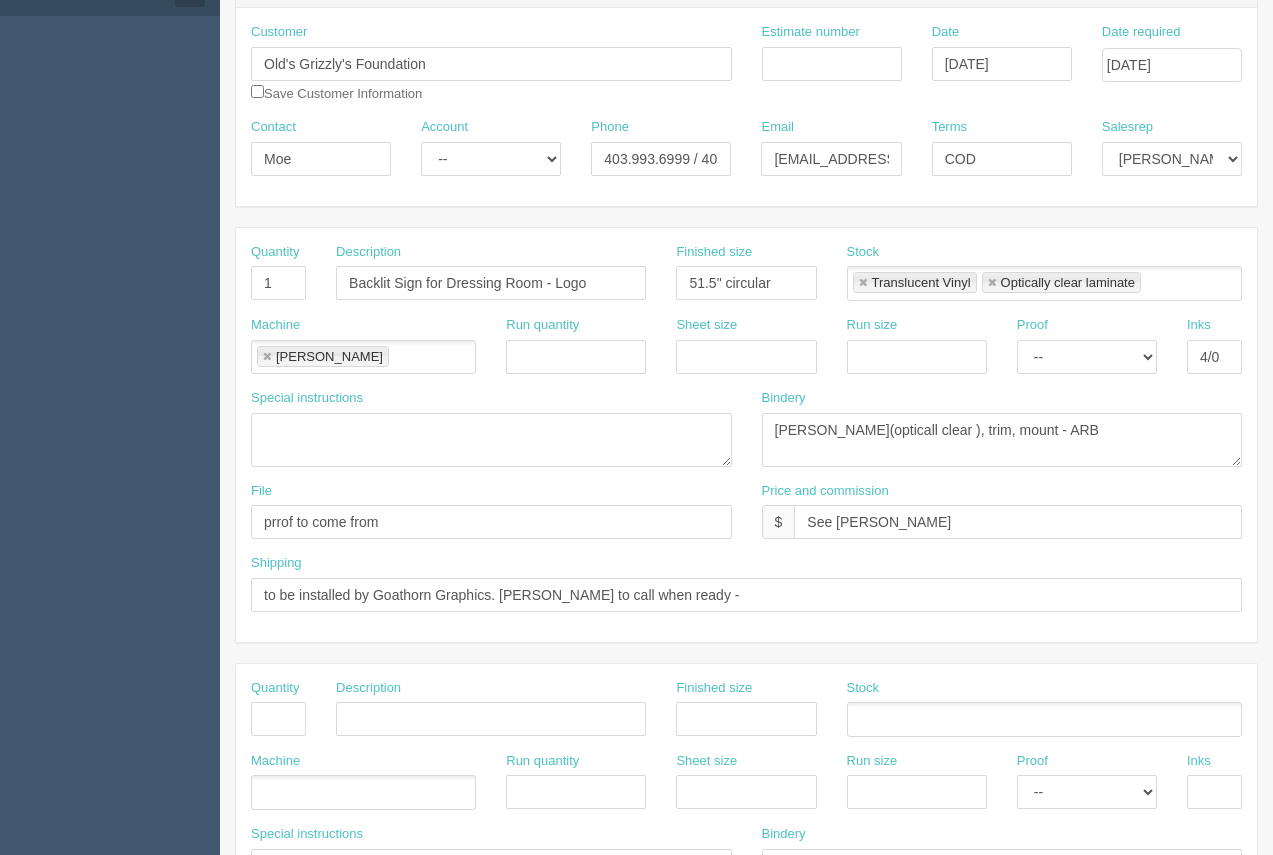 scroll, scrollTop: 259, scrollLeft: 0, axis: vertical 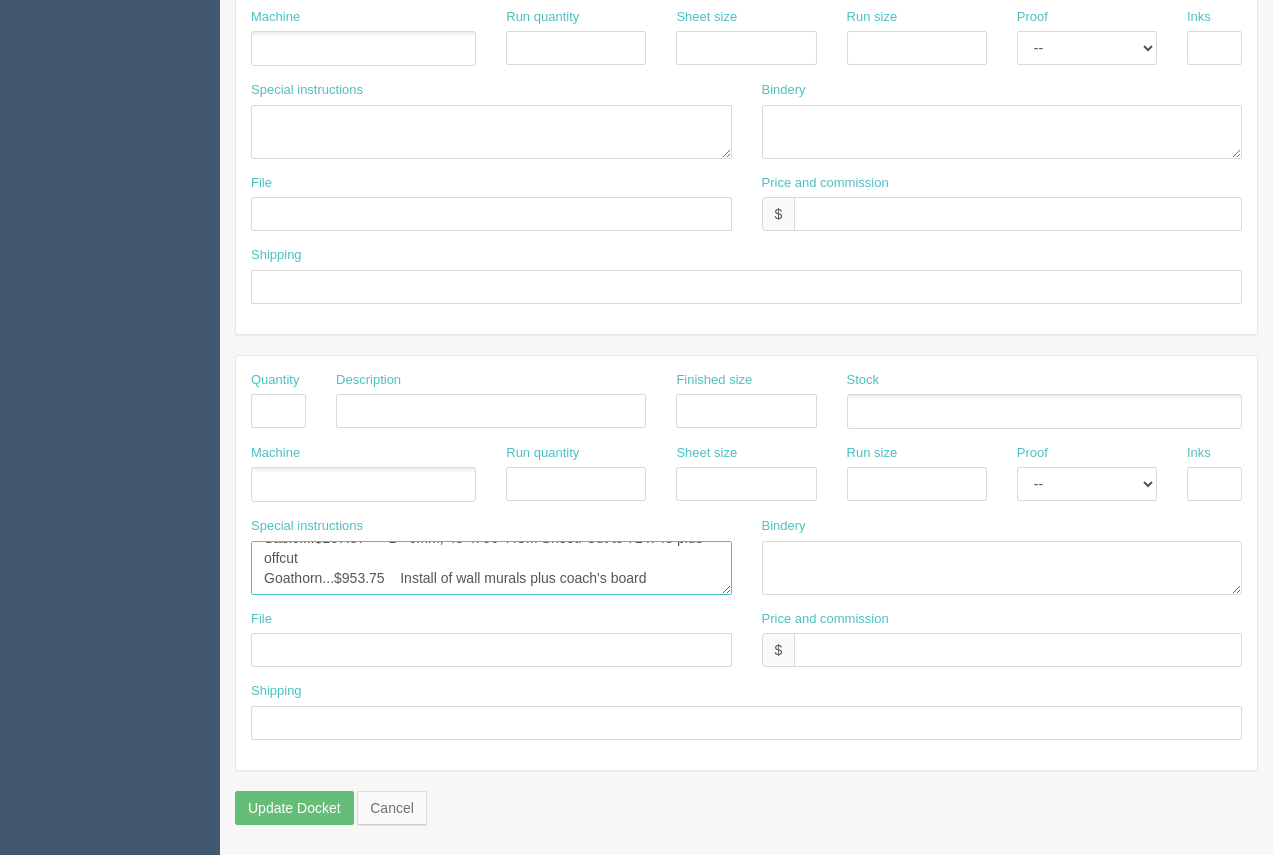 drag, startPoint x: 255, startPoint y: 557, endPoint x: 656, endPoint y: 637, distance: 408.9022 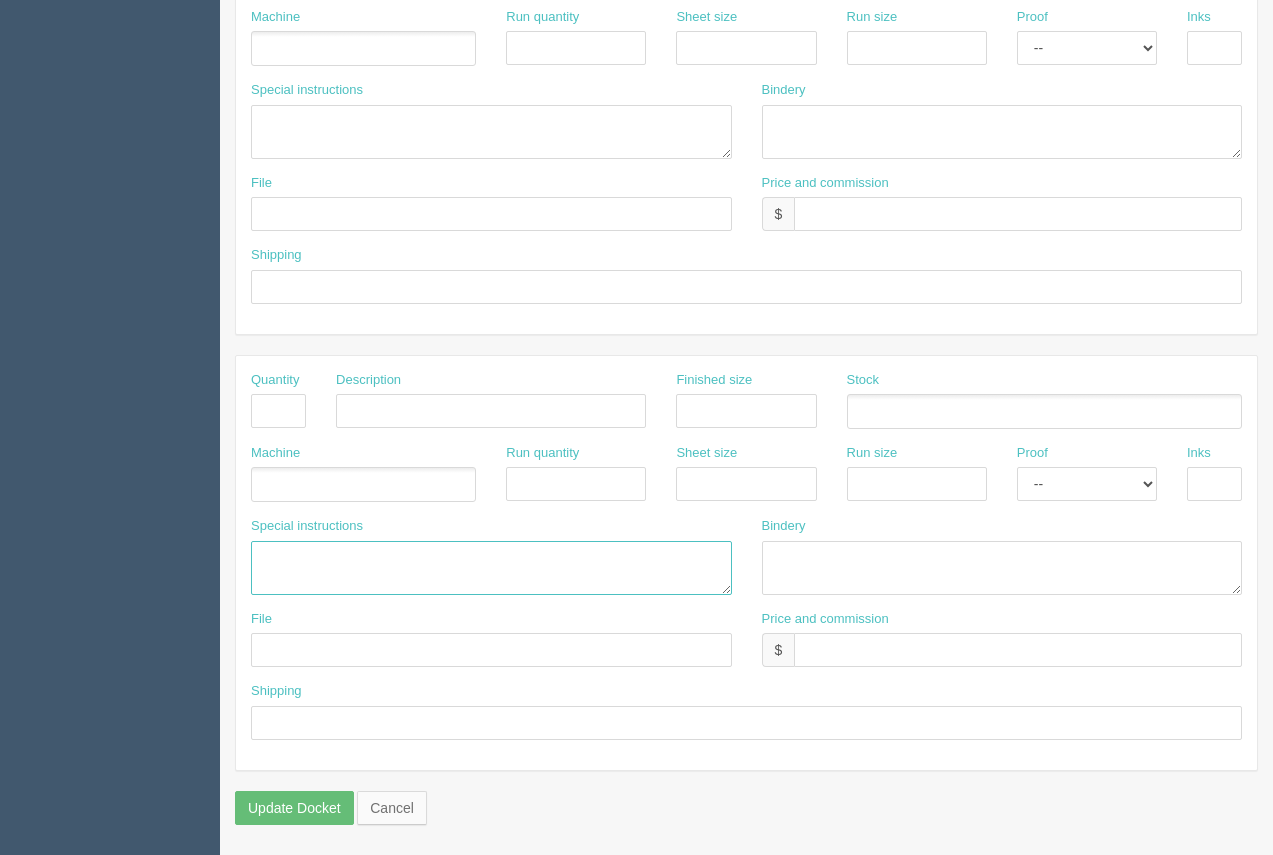 scroll, scrollTop: 0, scrollLeft: 0, axis: both 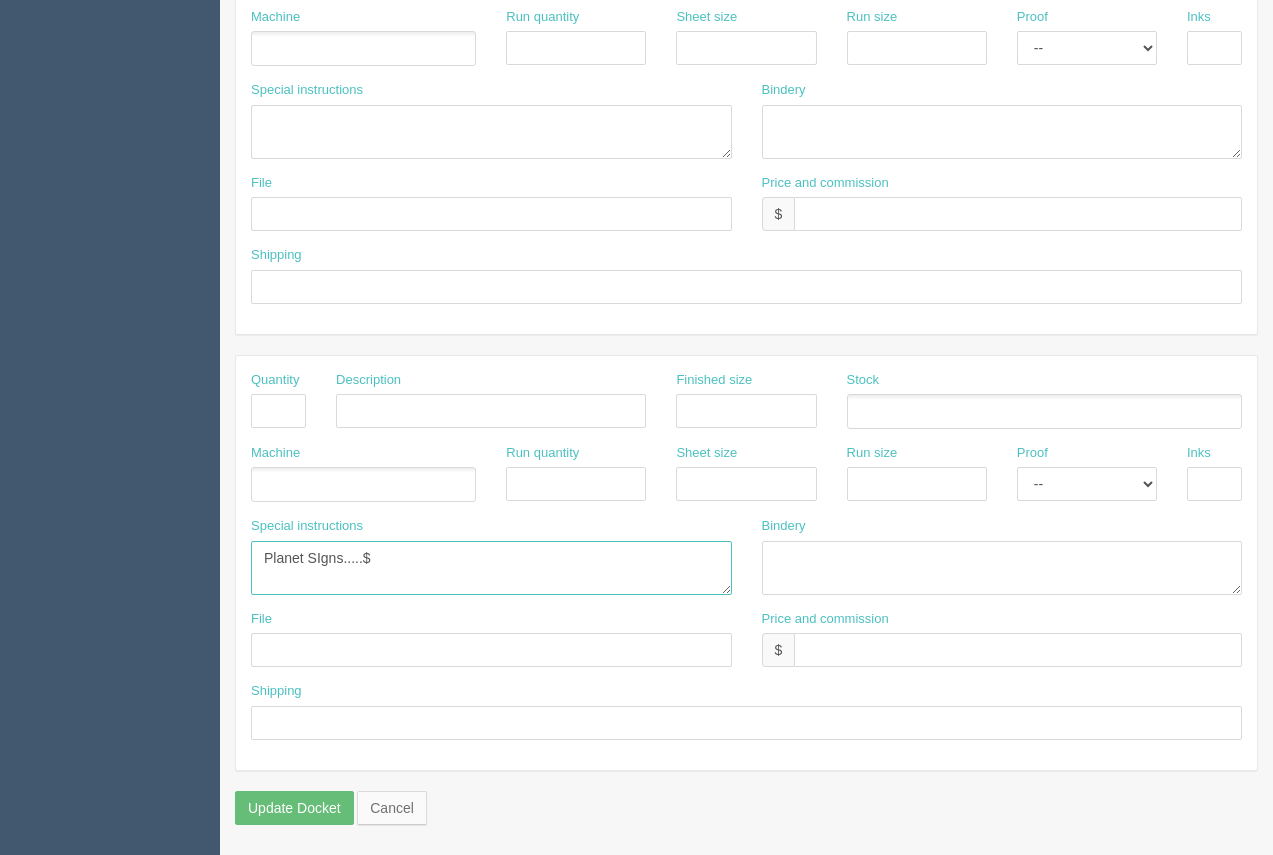 click on "Mustang Systems....$35.00    6 mounts ( FIX-F2)
$25.00    Shipping
Sabic....$107.37      1 - 6mm, 48" x 96" ACM Sheet. Cut to 72 x 48 plus offcut
Goathorn...$953.75    Install of wall murals plus coach's board" at bounding box center [491, 568] 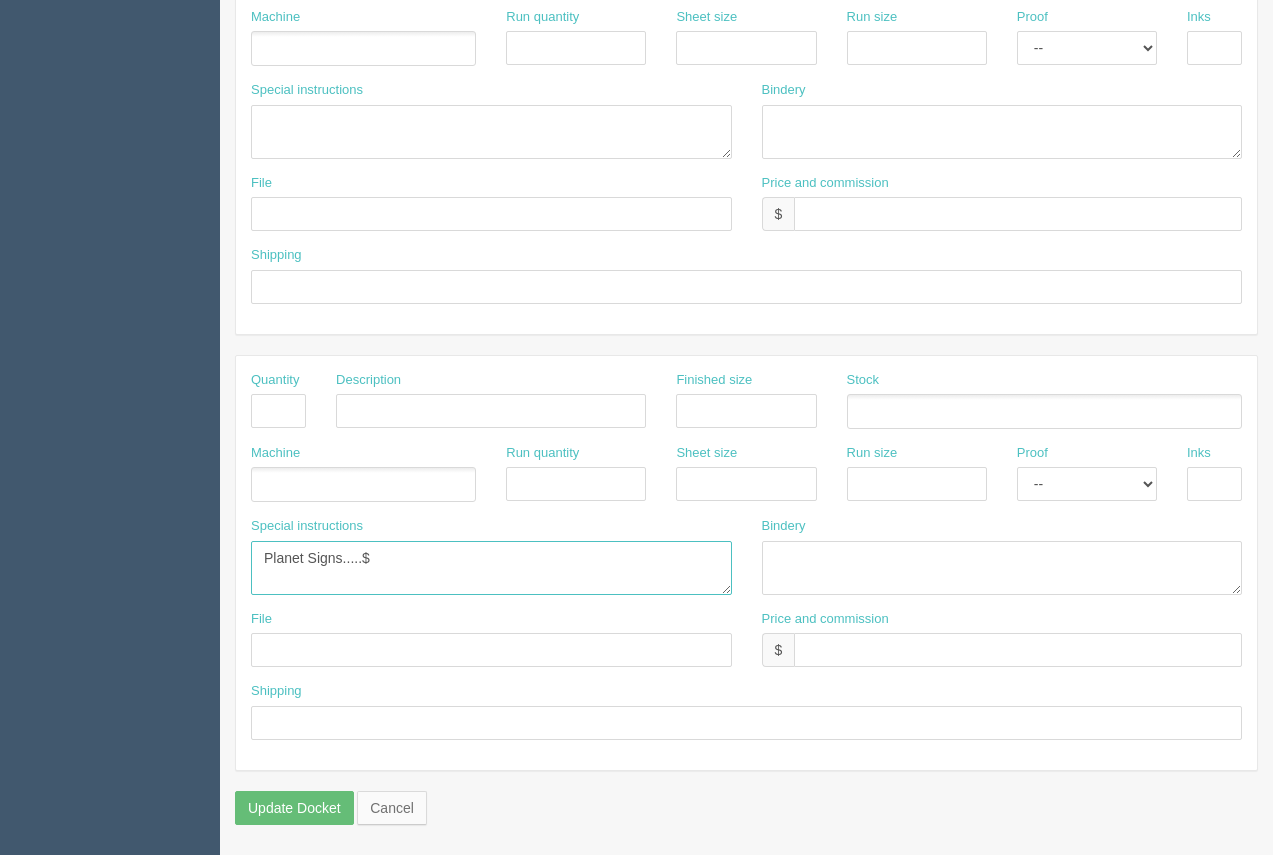 click on "Mustang Systems....$35.00    6 mounts ( FIX-F2)
$25.00    Shipping
Sabic....$107.37      1 - 6mm, 48" x 96" ACM Sheet. Cut to 72 x 48 plus offcut
Goathorn...$953.75    Install of wall murals plus coach's board" at bounding box center (491, 568) 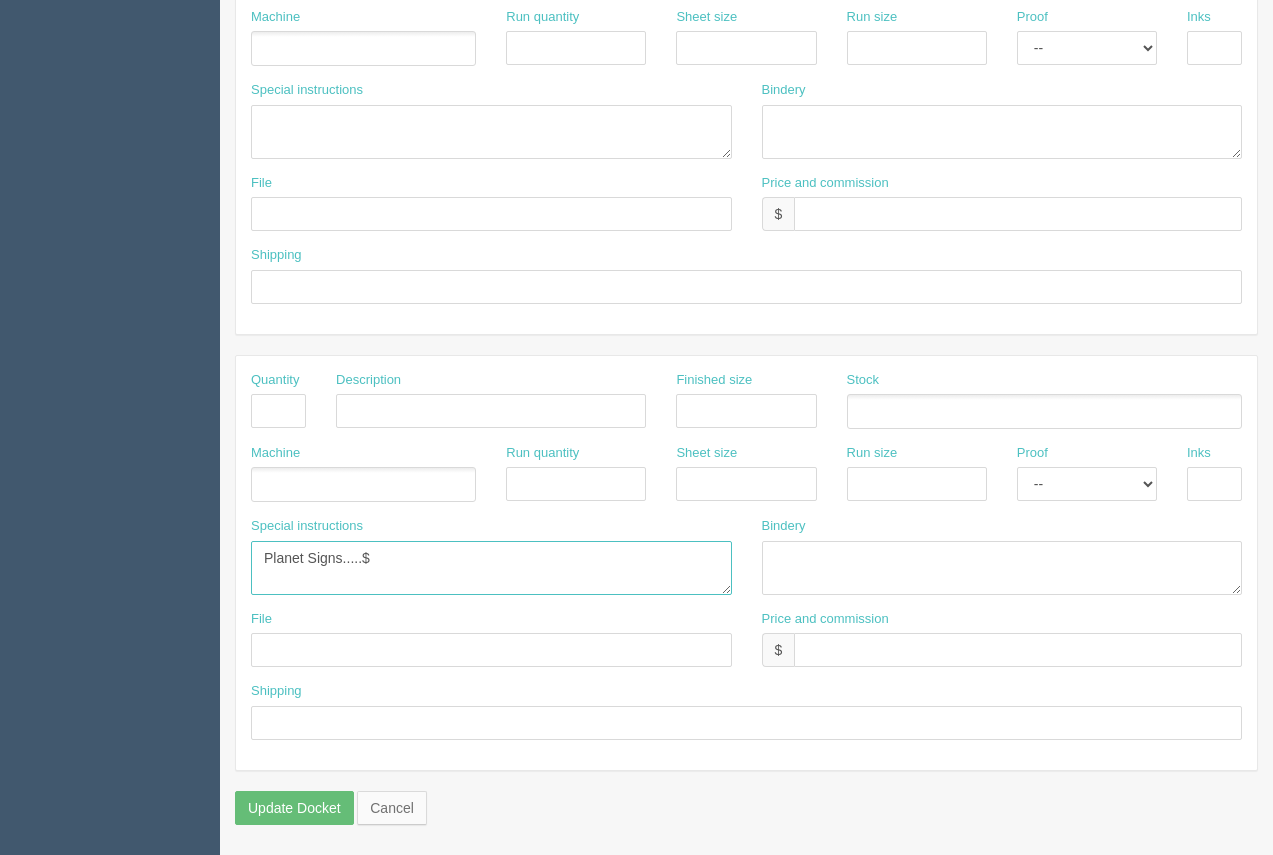 click on "Mustang Systems....$35.00    6 mounts ( FIX-F2)
$25.00    Shipping
Sabic....$107.37      1 - 6mm, 48" x 96" ACM Sheet. Cut to 72 x 48 plus offcut
Goathorn...$953.75    Install of wall murals plus coach's board" at bounding box center (491, 568) 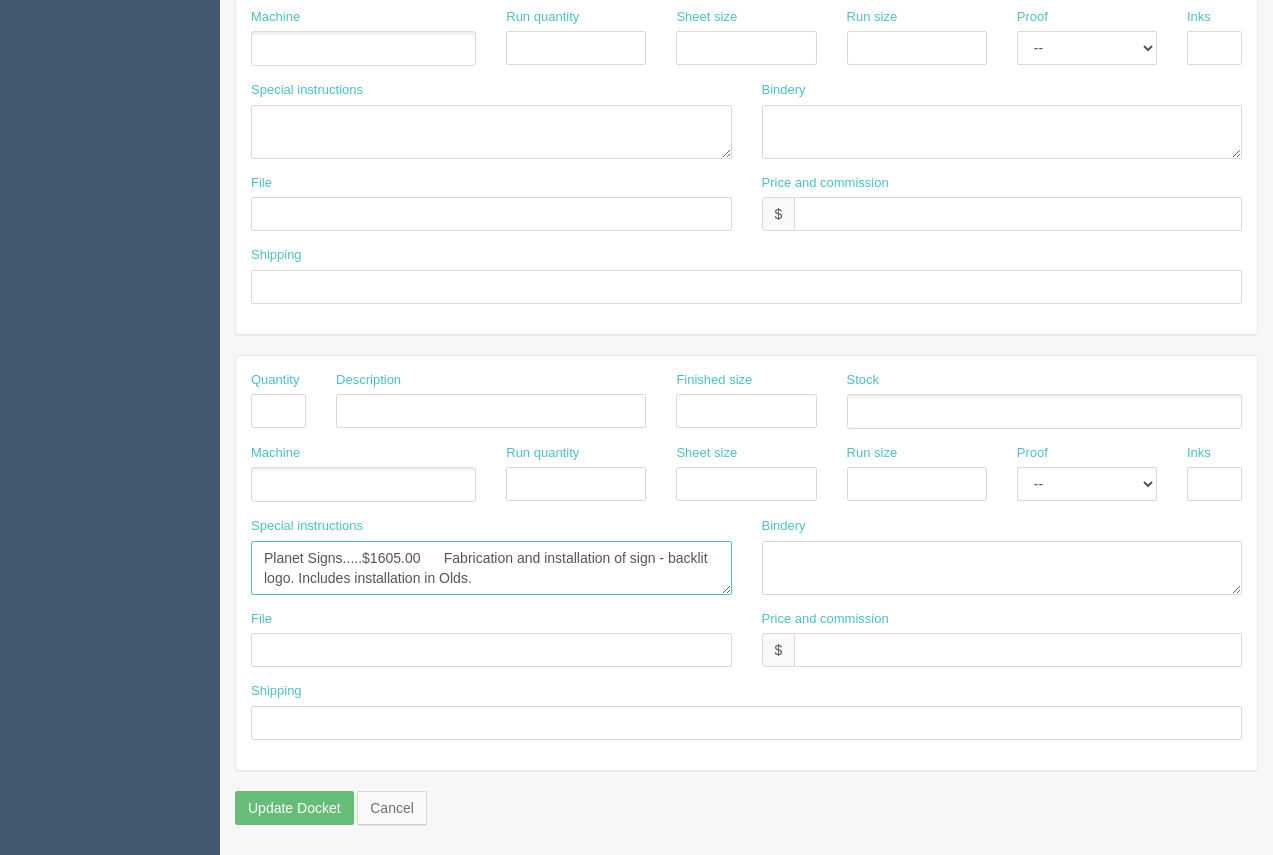 click on "Mustang Systems....$35.00    6 mounts ( FIX-F2)
$25.00    Shipping
Sabic....$107.37      1 - 6mm, 48" x 96" ACM Sheet. Cut to 72 x 48 plus offcut
Goathorn...$953.75    Install of wall murals plus coach's board" at bounding box center (491, 568) 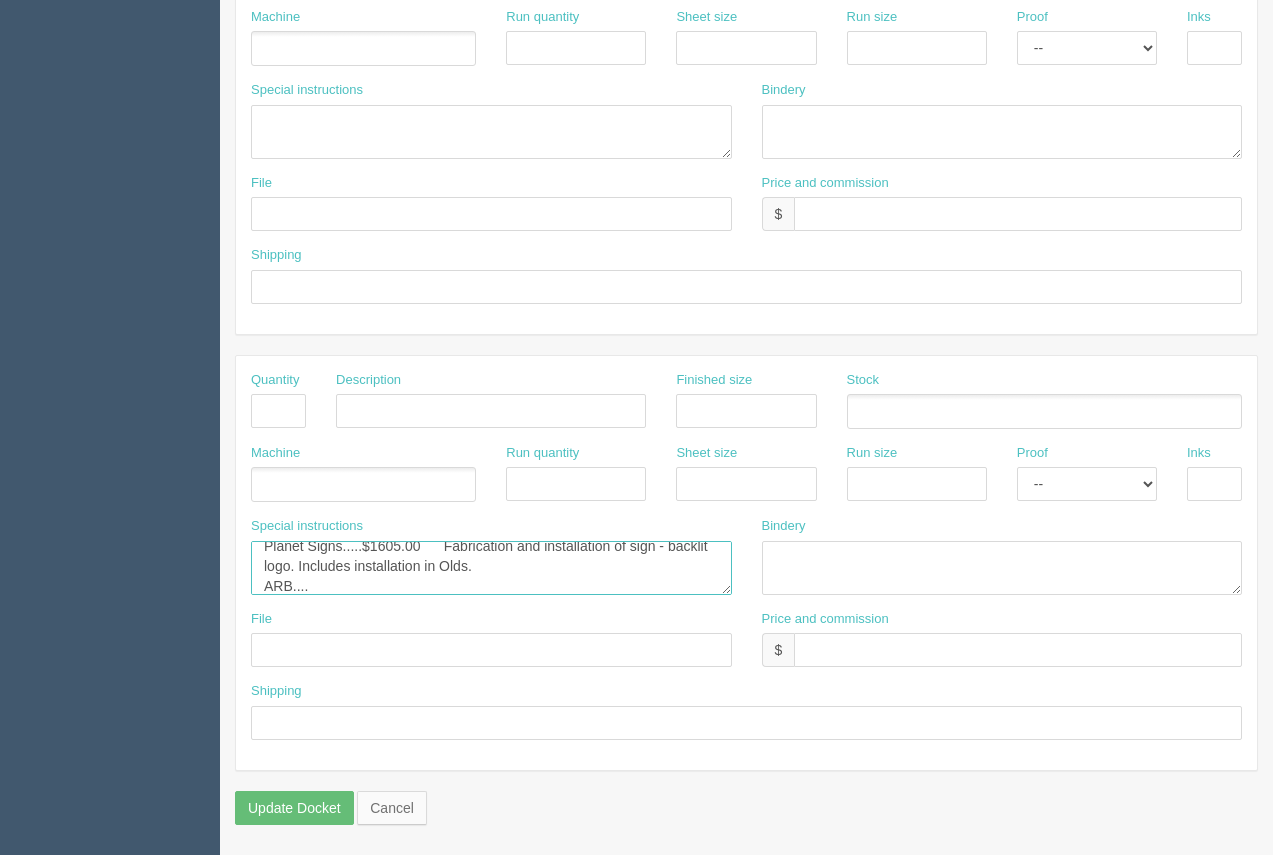 click on "Mustang Systems....$35.00    6 mounts ( FIX-F2)
$25.00    Shipping
Sabic....$107.37      1 - 6mm, 48" x 96" ACM Sheet. Cut to 72 x 48 plus offcut
Goathorn...$953.75    Install of wall murals plus coach's board" at bounding box center [491, 568] 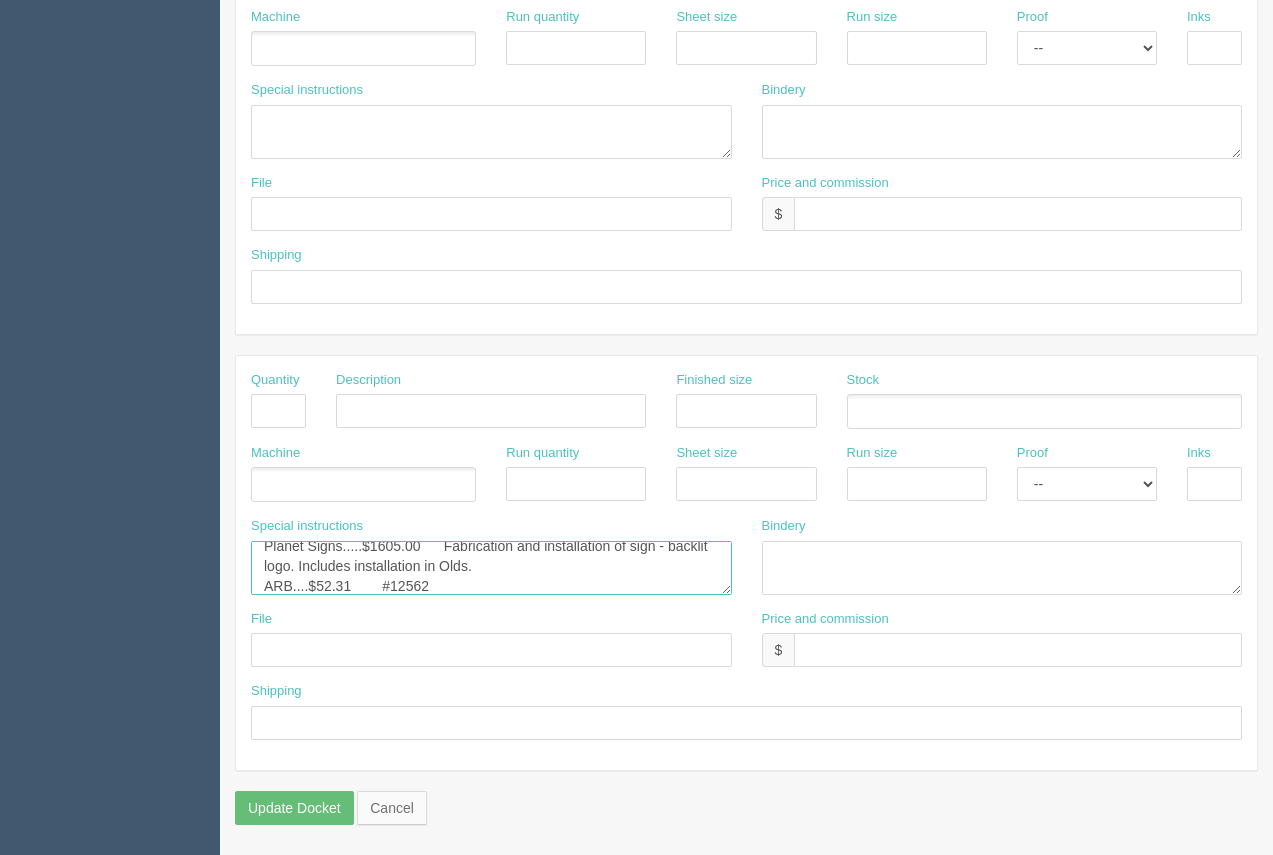 click on "Mustang Systems....$35.00    6 mounts ( FIX-F2)
$25.00    Shipping
Sabic....$107.37      1 - 6mm, 48" x 96" ACM Sheet. Cut to 72 x 48 plus offcut
Goathorn...$953.75    Install of wall murals plus coach's board" at bounding box center [491, 568] 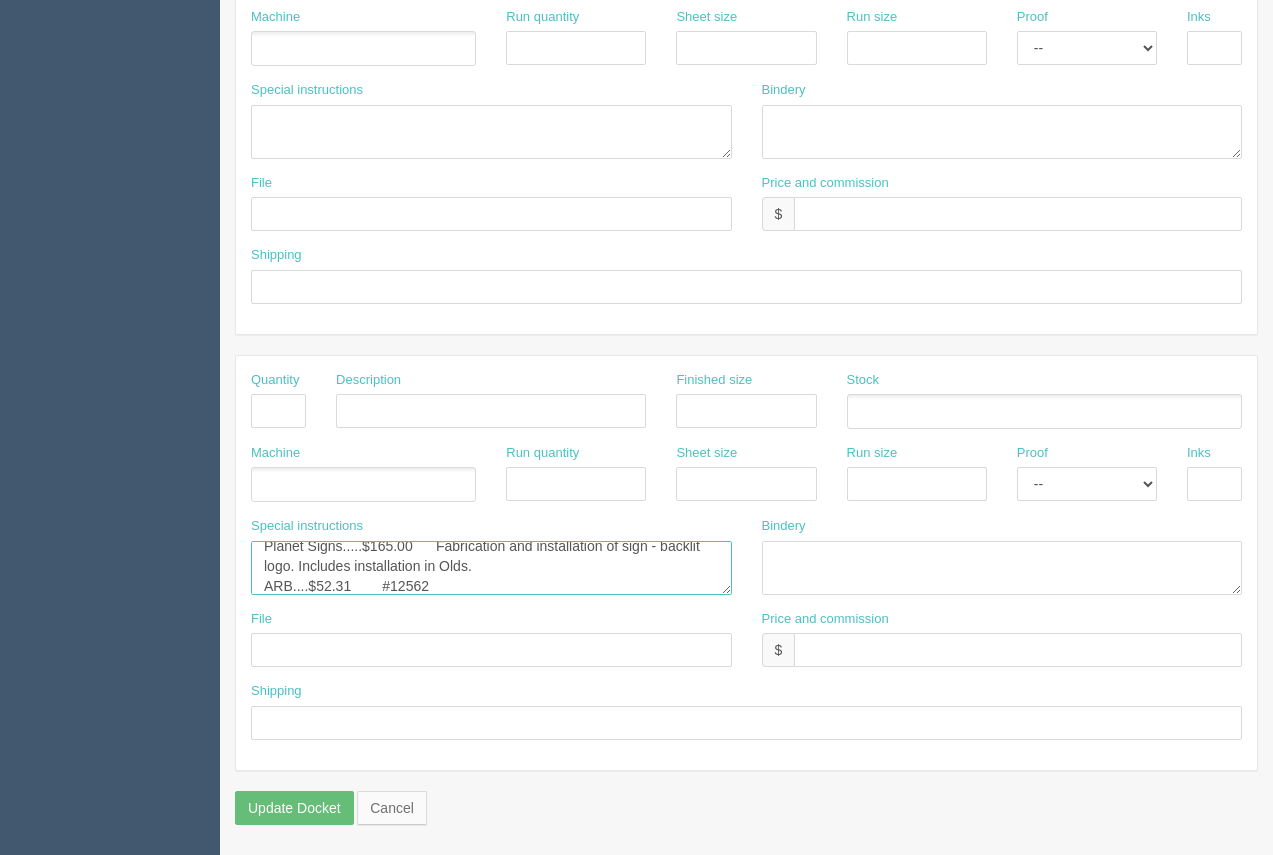 scroll, scrollTop: 7, scrollLeft: 0, axis: vertical 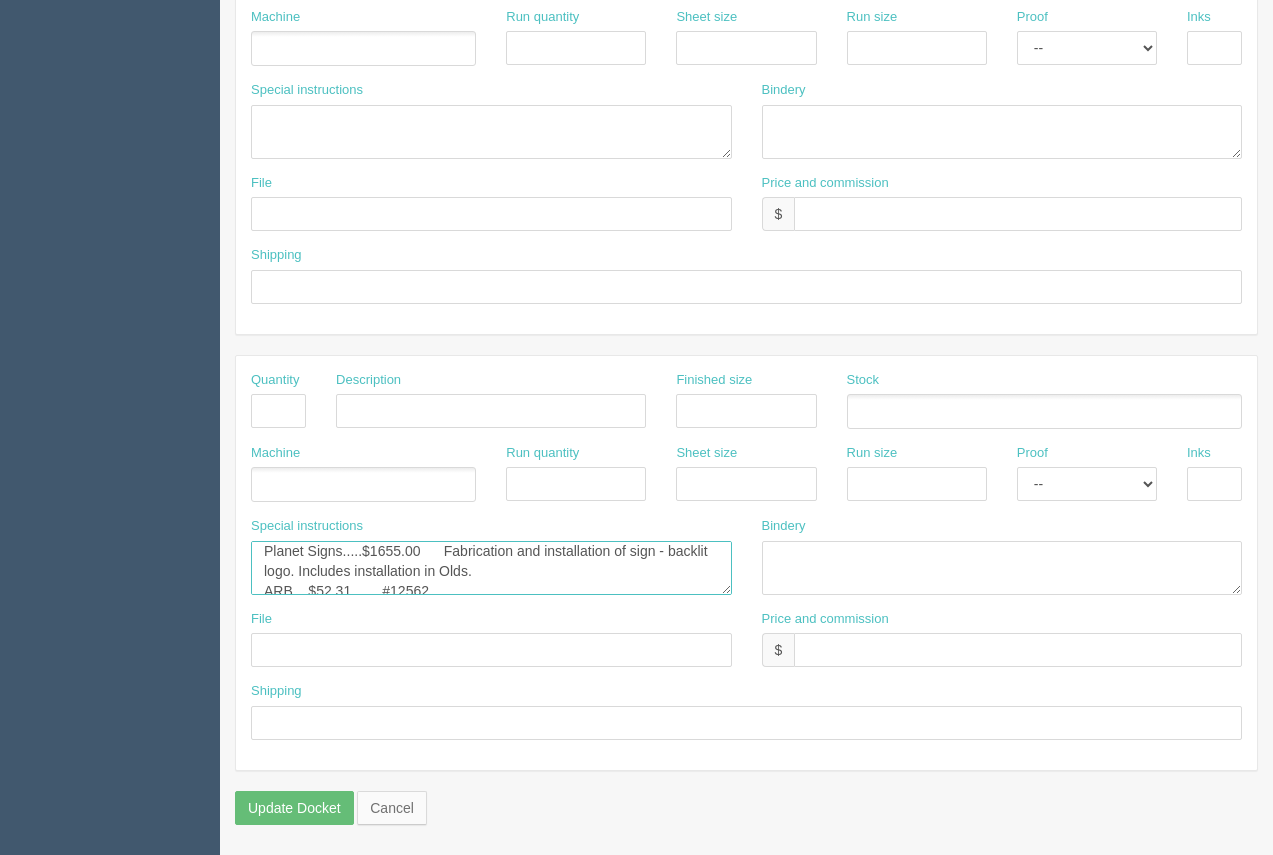 click on "Mustang Systems....$35.00    6 mounts ( FIX-F2)
$25.00    Shipping
Sabic....$107.37      1 - 6mm, 48" x 96" ACM Sheet. Cut to 72 x 48 plus offcut
Goathorn...$953.75    Install of wall murals plus coach's board" at bounding box center [491, 568] 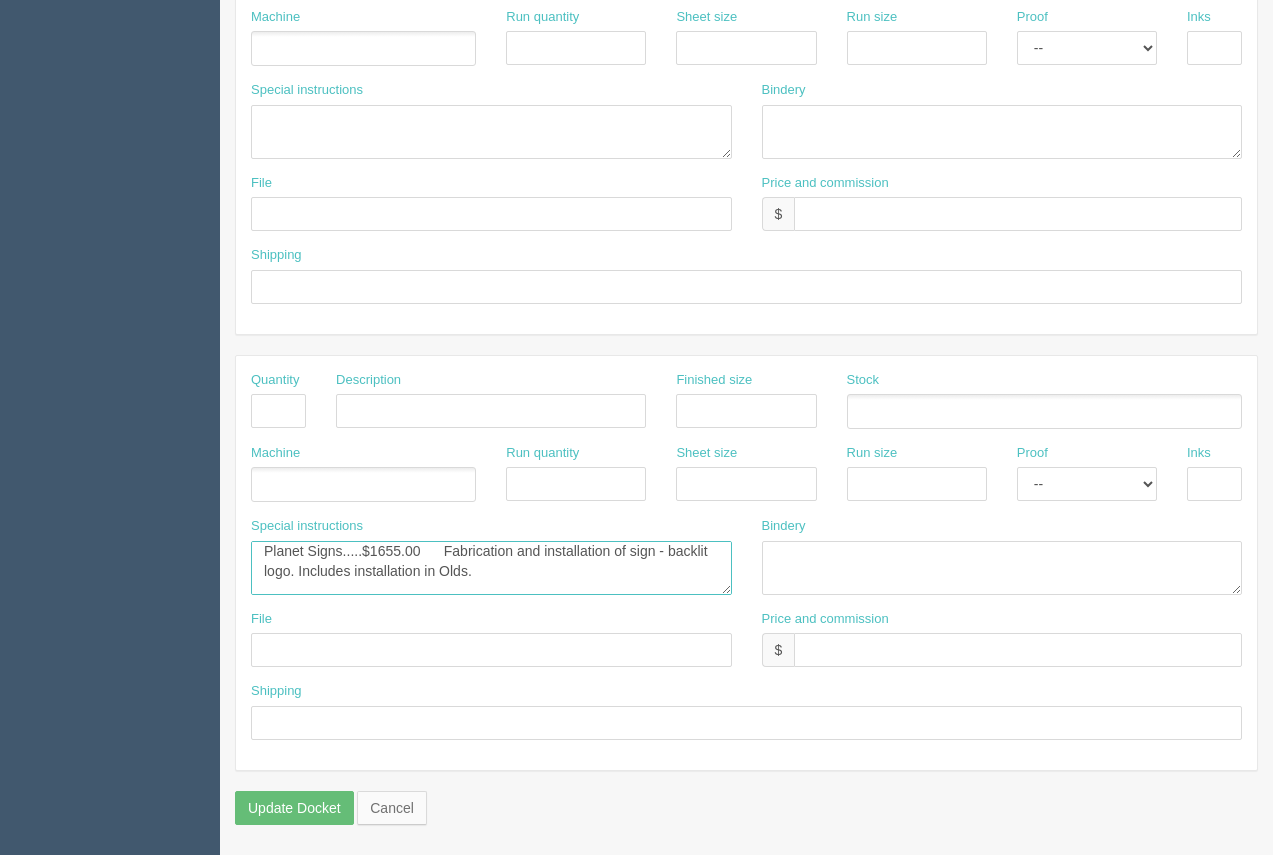 scroll, scrollTop: 27, scrollLeft: 0, axis: vertical 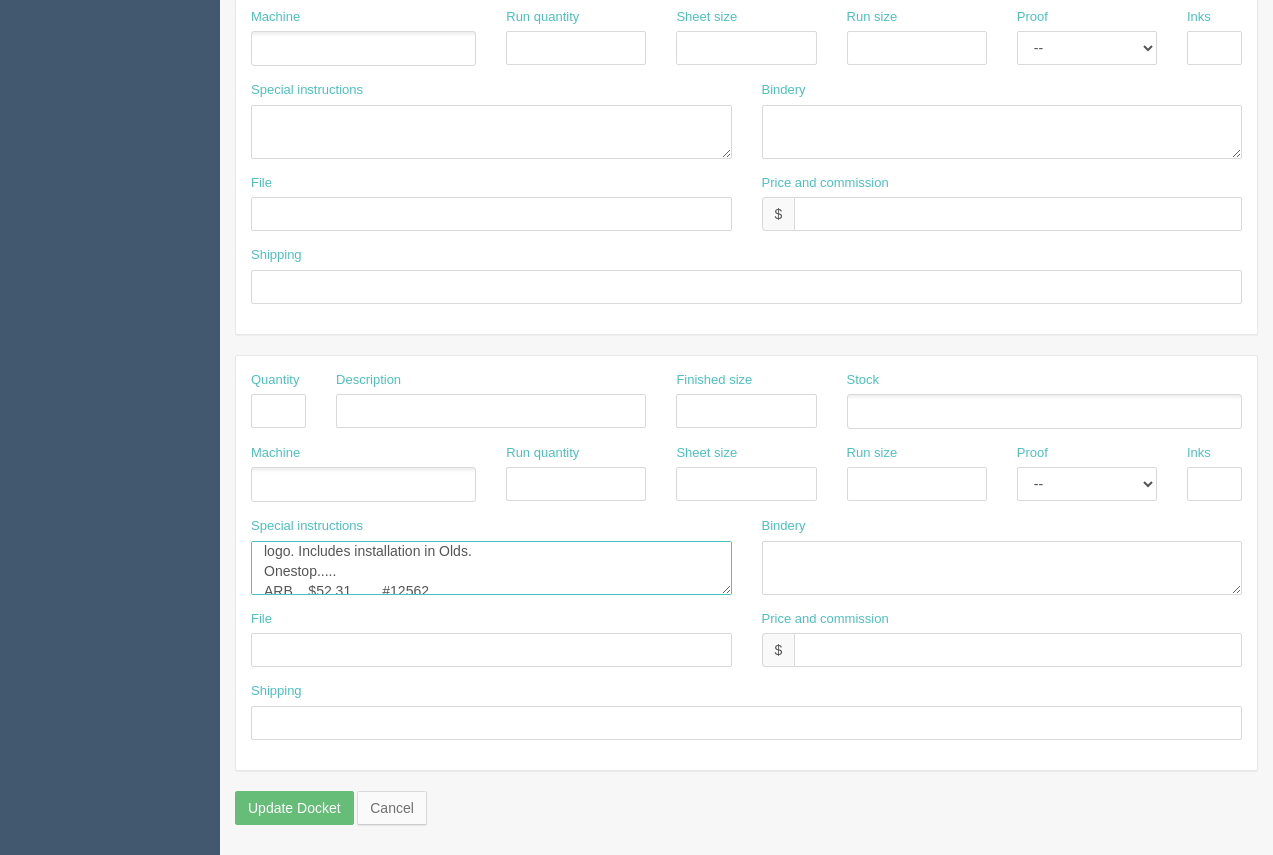 click on "Mustang Systems....$35.00    6 mounts ( FIX-F2)
$25.00    Shipping
Sabic....$107.37      1 - 6mm, 48" x 96" ACM Sheet. Cut to 72 x 48 plus offcut
Goathorn...$953.75    Install of wall murals plus coach's board" at bounding box center [491, 568] 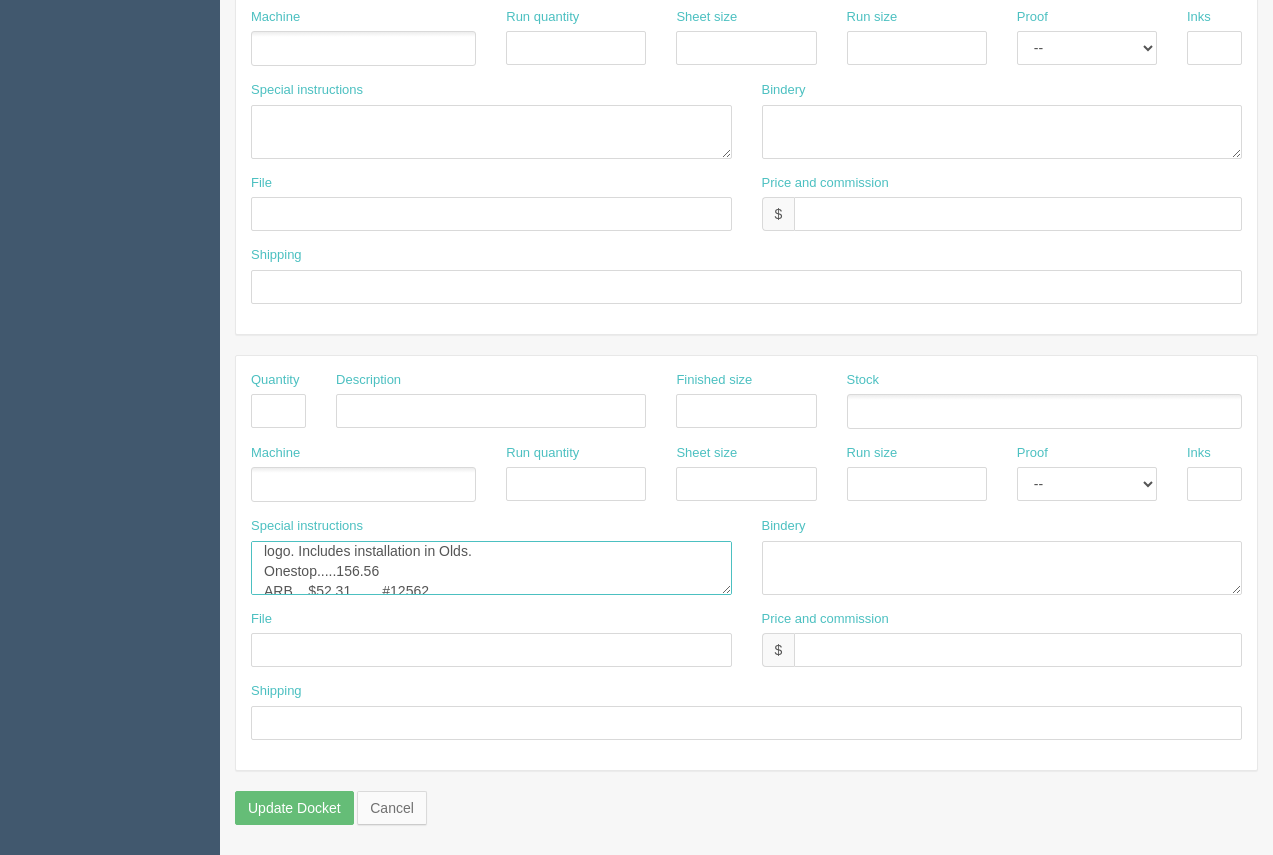 click on "Mustang Systems....$35.00    6 mounts ( FIX-F2)
$25.00    Shipping
Sabic....$107.37      1 - 6mm, 48" x 96" ACM Sheet. Cut to 72 x 48 plus offcut
Goathorn...$953.75    Install of wall murals plus coach's board" at bounding box center (491, 568) 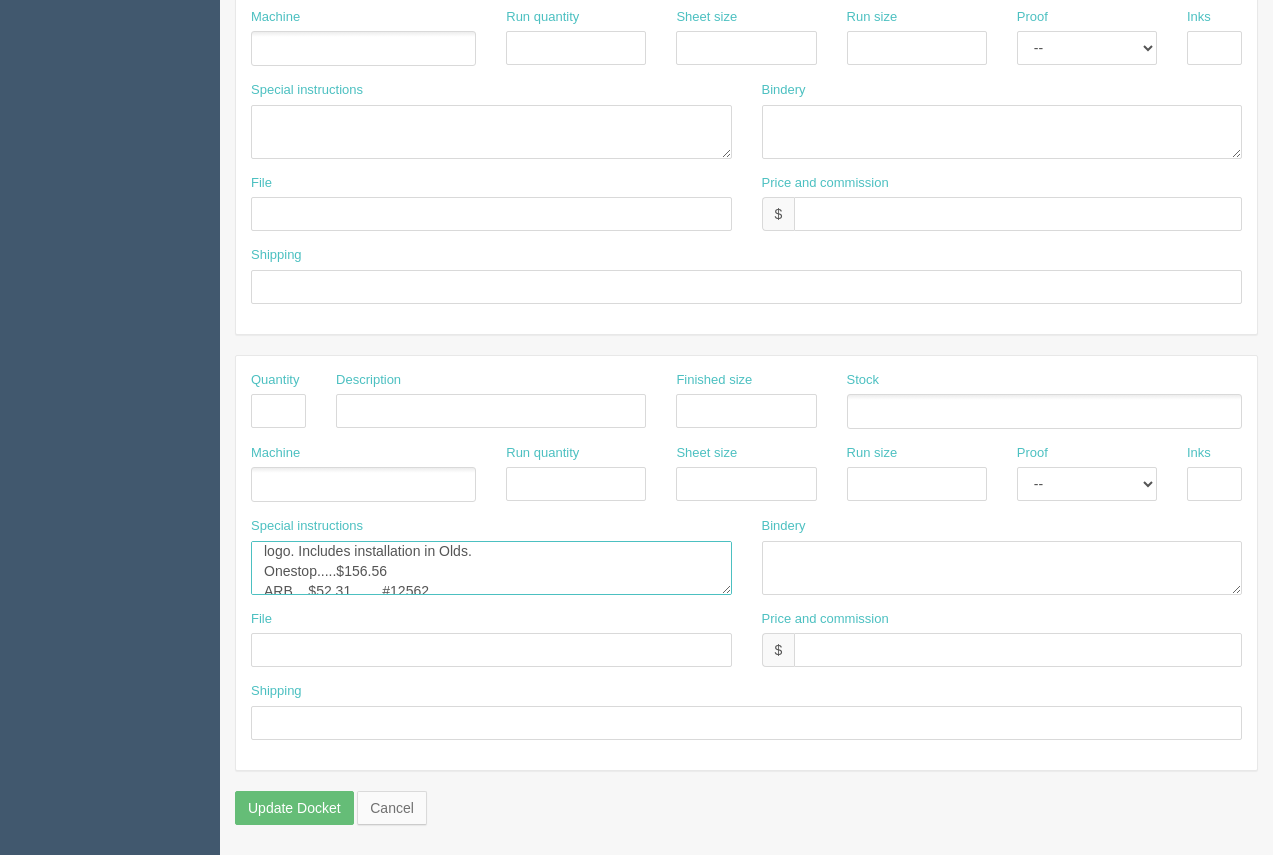 click on "Mustang Systems....$35.00    6 mounts ( FIX-F2)
$25.00    Shipping
Sabic....$107.37      1 - 6mm, 48" x 96" ACM Sheet. Cut to 72 x 48 plus offcut
Goathorn...$953.75    Install of wall murals plus coach's board" at bounding box center (491, 568) 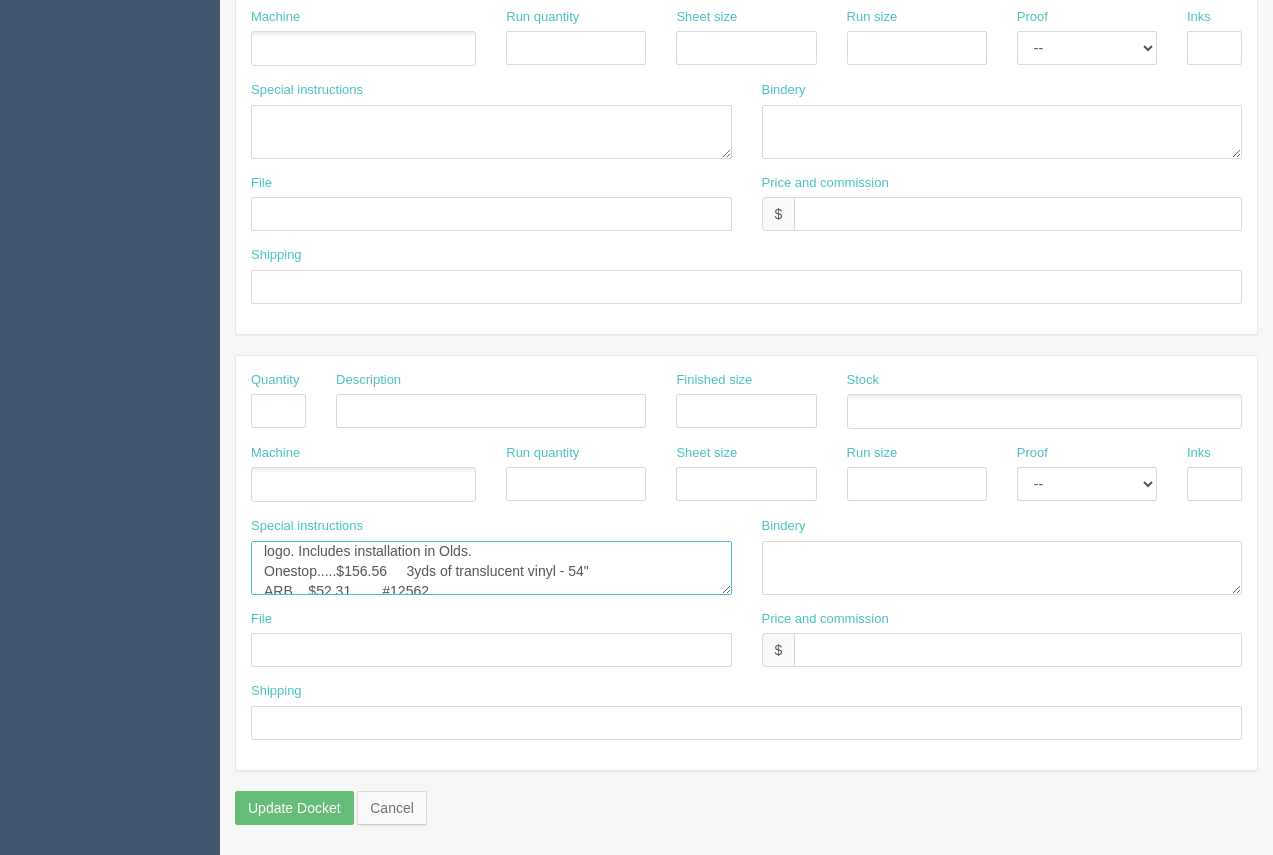 click on "Mustang Systems....$35.00    6 mounts ( FIX-F2)
$25.00    Shipping
Sabic....$107.37      1 - 6mm, 48" x 96" ACM Sheet. Cut to 72 x 48 plus offcut
Goathorn...$953.75    Install of wall murals plus coach's board" at bounding box center (491, 568) 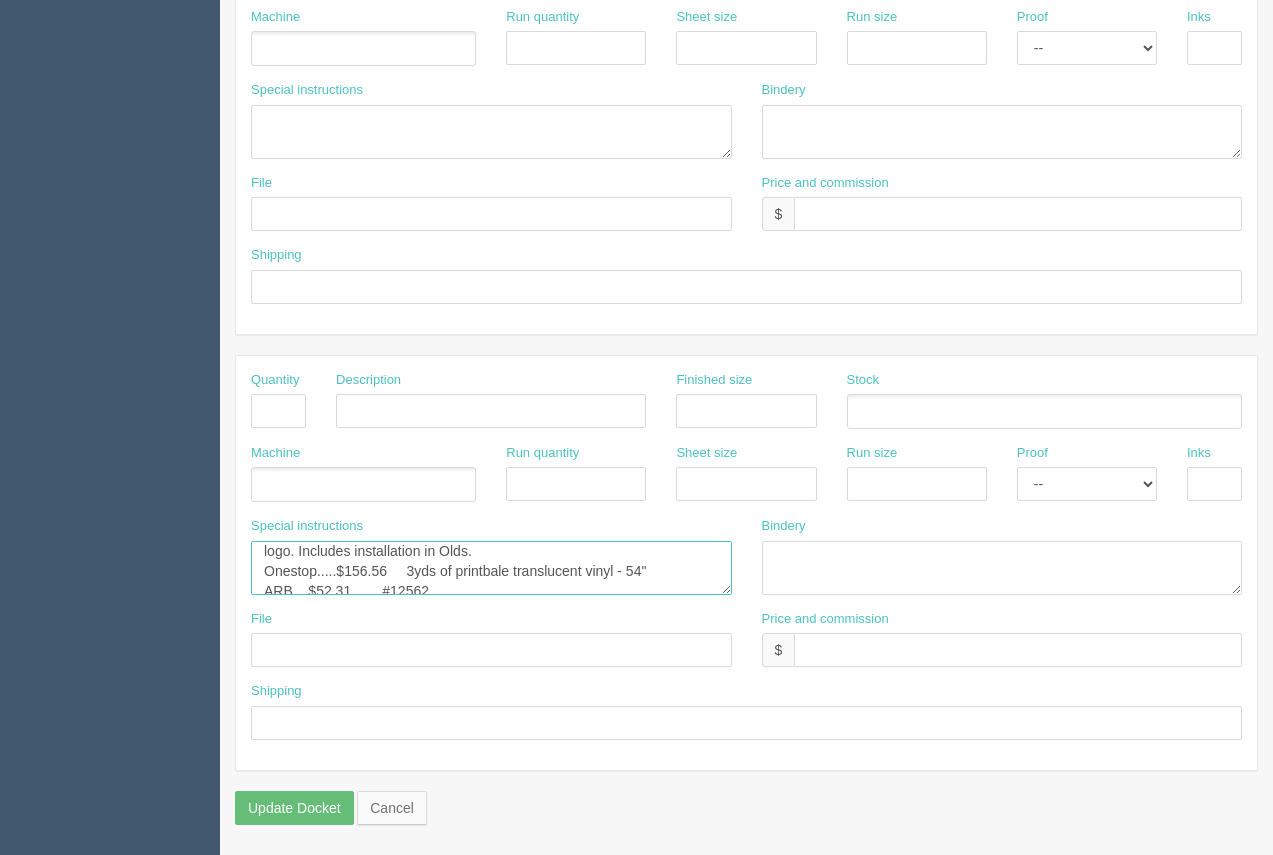 click on "Mustang Systems....$35.00    6 mounts ( FIX-F2)
$25.00    Shipping
Sabic....$107.37      1 - 6mm, 48" x 96" ACM Sheet. Cut to 72 x 48 plus offcut
Goathorn...$953.75    Install of wall murals plus coach's board" at bounding box center (491, 568) 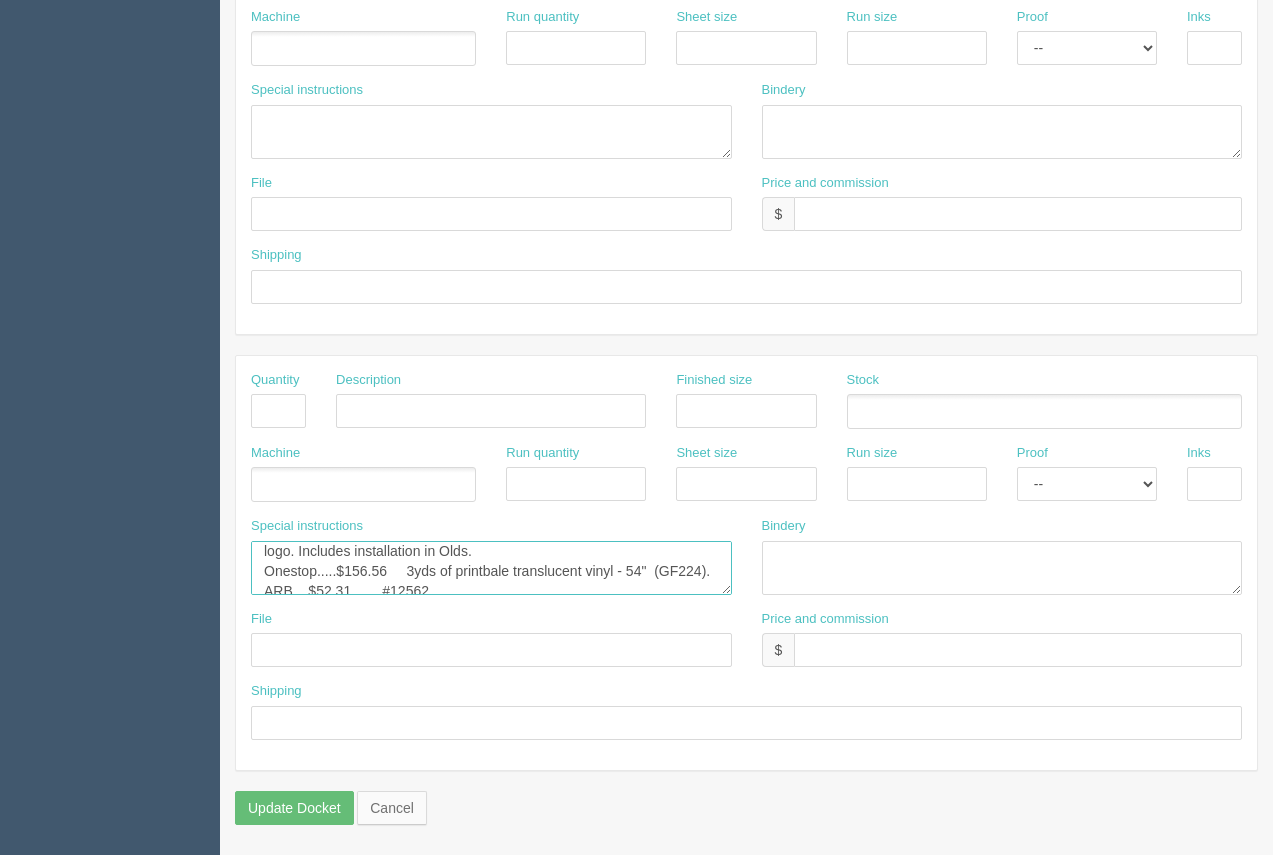click on "Mustang Systems....$35.00    6 mounts ( FIX-F2)
$25.00    Shipping
Sabic....$107.37      1 - 6mm, 48" x 96" ACM Sheet. Cut to 72 x 48 plus offcut
Goathorn...$953.75    Install of wall murals plus coach's board" at bounding box center [491, 568] 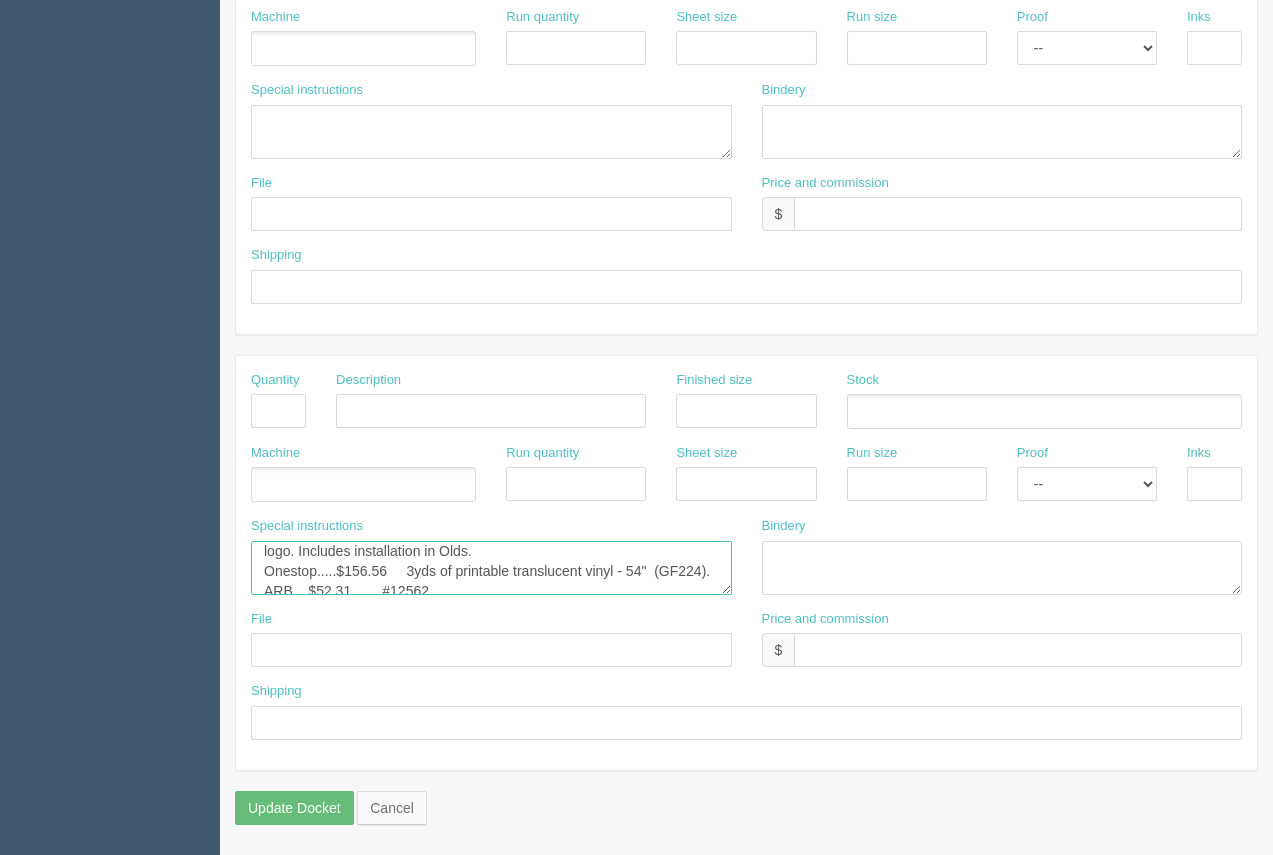 click on "Mustang Systems....$35.00    6 mounts ( FIX-F2)
$25.00    Shipping
Sabic....$107.37      1 - 6mm, 48" x 96" ACM Sheet. Cut to 72 x 48 plus offcut
Goathorn...$953.75    Install of wall murals plus coach's board" at bounding box center [491, 568] 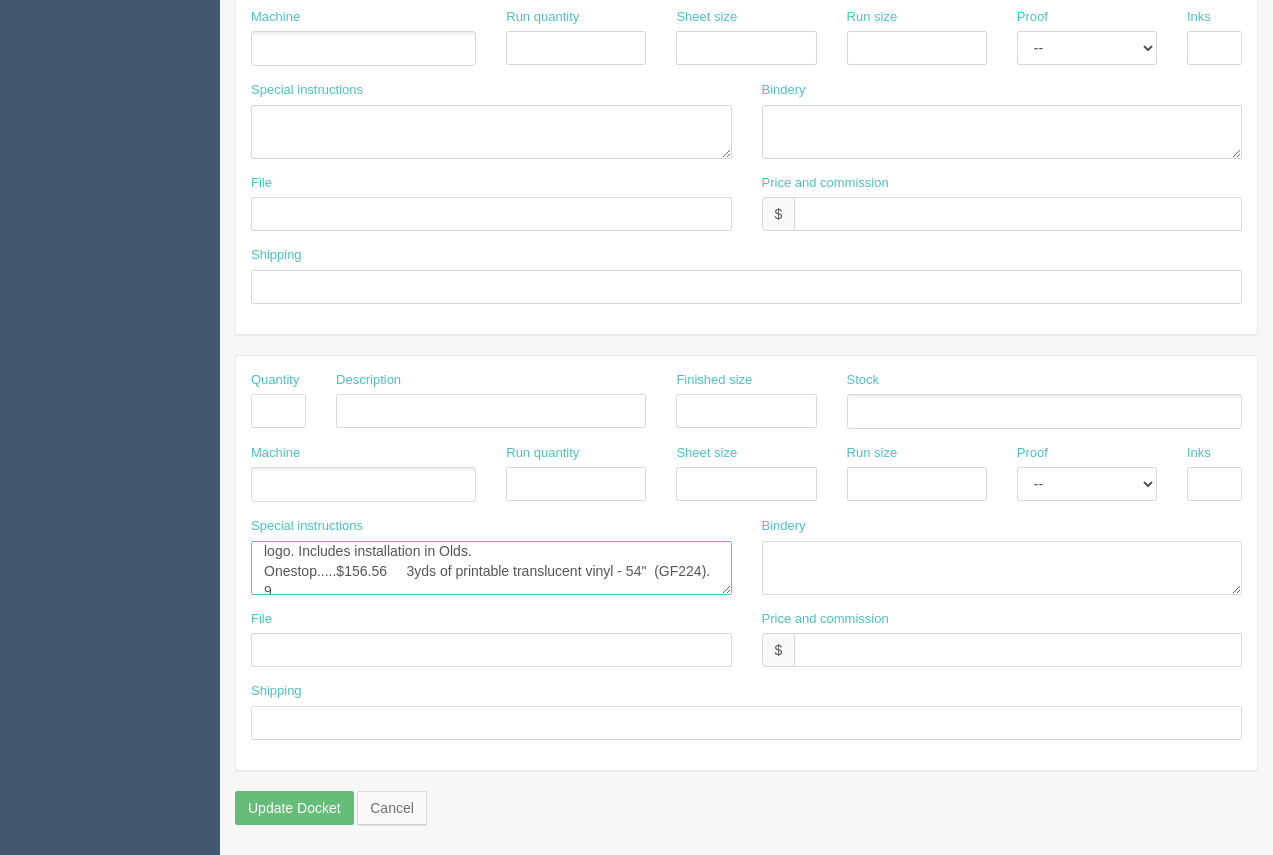 scroll, scrollTop: 47, scrollLeft: 0, axis: vertical 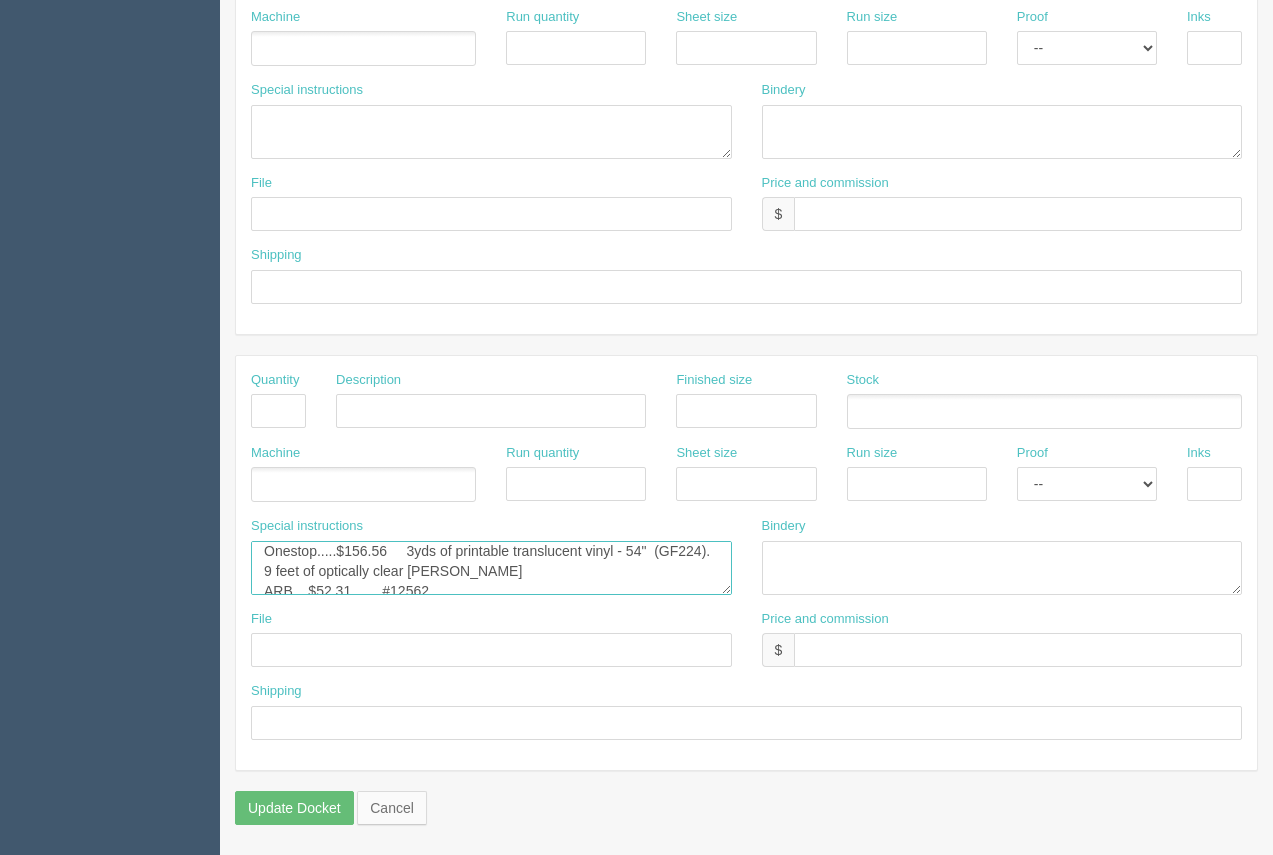 click on "Mustang Systems....$35.00    6 mounts ( FIX-F2)
$25.00    Shipping
Sabic....$107.37      1 - 6mm, 48" x 96" ACM Sheet. Cut to 72 x 48 plus offcut
Goathorn...$953.75    Install of wall murals plus coach's board" at bounding box center [491, 568] 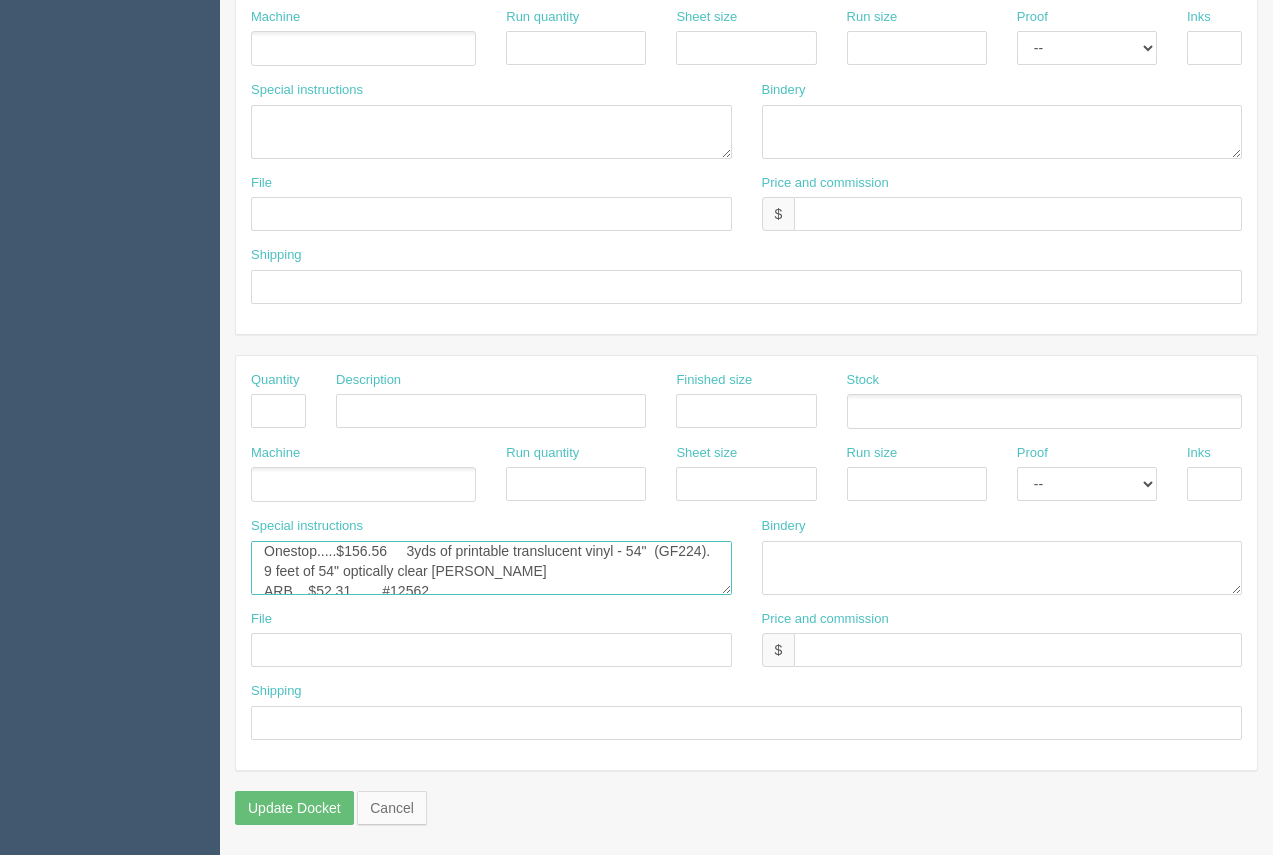 click on "Mustang Systems....$35.00    6 mounts ( FIX-F2)
$25.00    Shipping
Sabic....$107.37      1 - 6mm, 48" x 96" ACM Sheet. Cut to 72 x 48 plus offcut
Goathorn...$953.75    Install of wall murals plus coach's board" at bounding box center [491, 568] 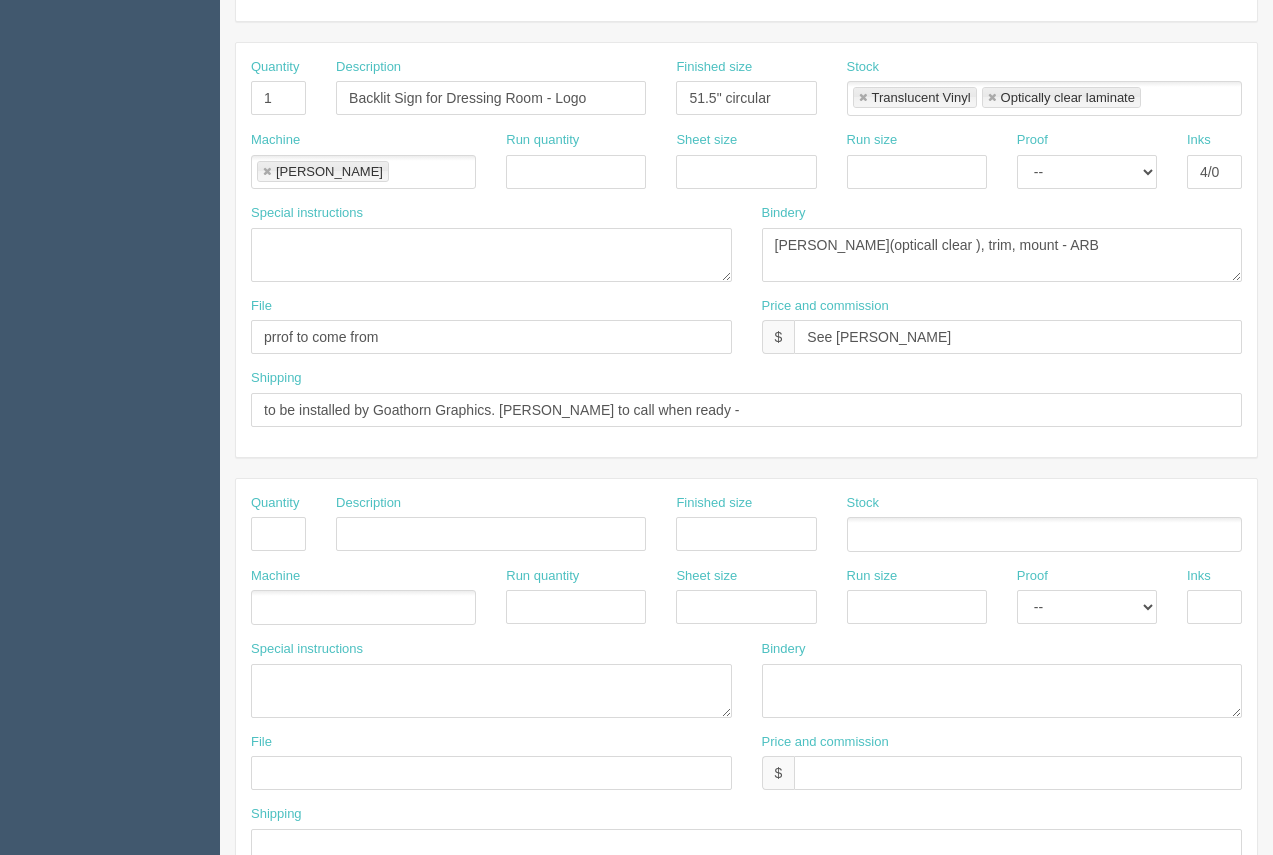 scroll, scrollTop: 397, scrollLeft: 0, axis: vertical 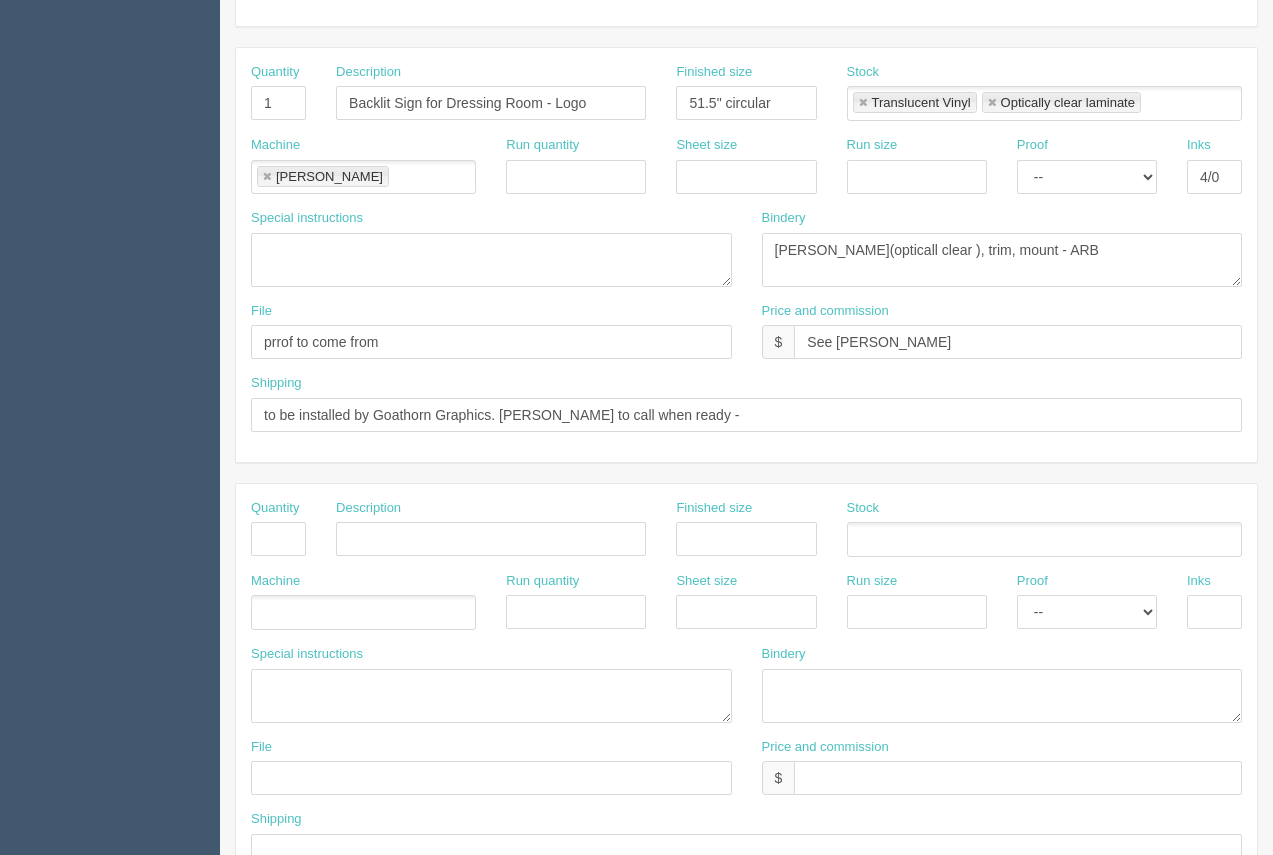 type on "Planet Signs.....$1655.00      Fabrication and installation of sign - backlit logo. Includes installation in Olds.
Onestop.....$156.56     3yds of printable translucent vinyl - 54"  (GF224). 9 feet of 54" optically clear [PERSON_NAME]
ARB....$52.31        #12562" 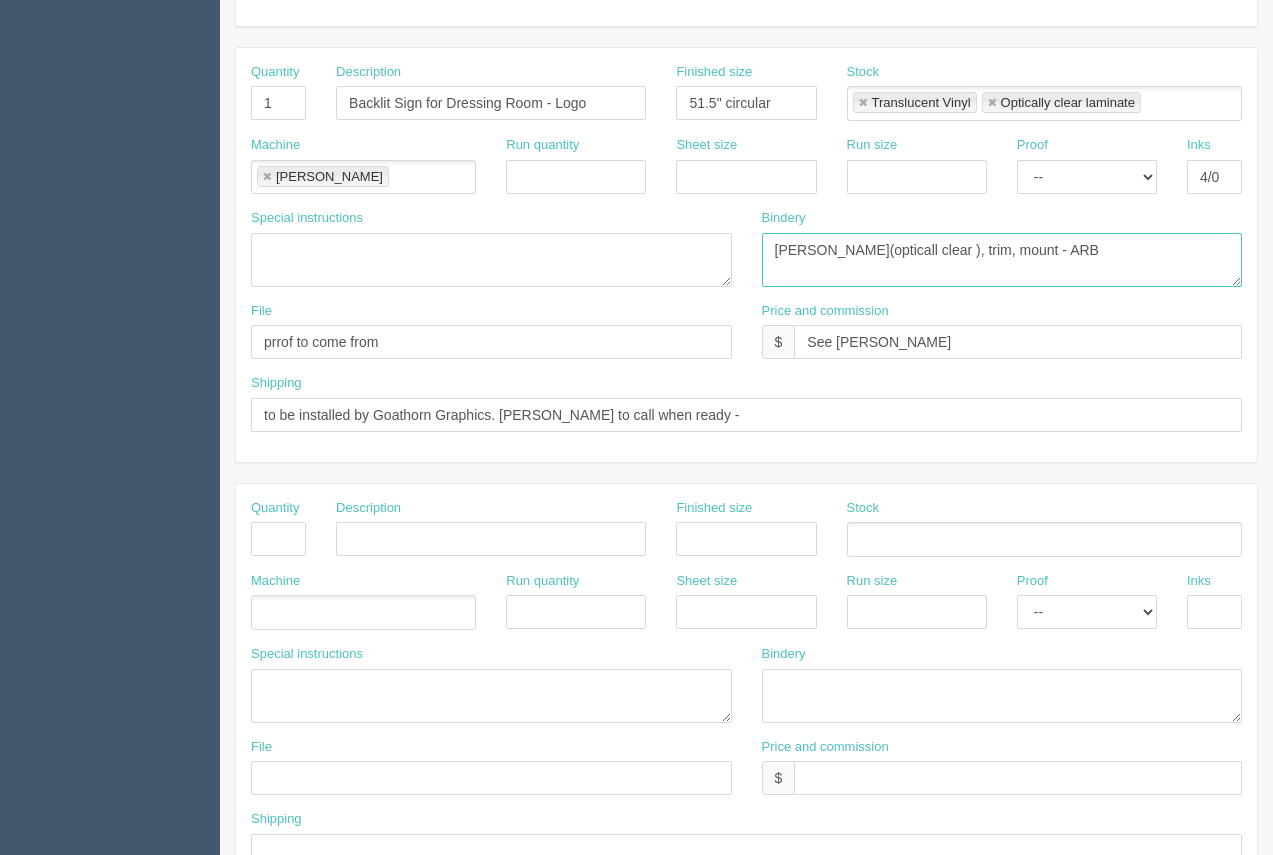 drag, startPoint x: 977, startPoint y: 250, endPoint x: 888, endPoint y: 245, distance: 89.140335 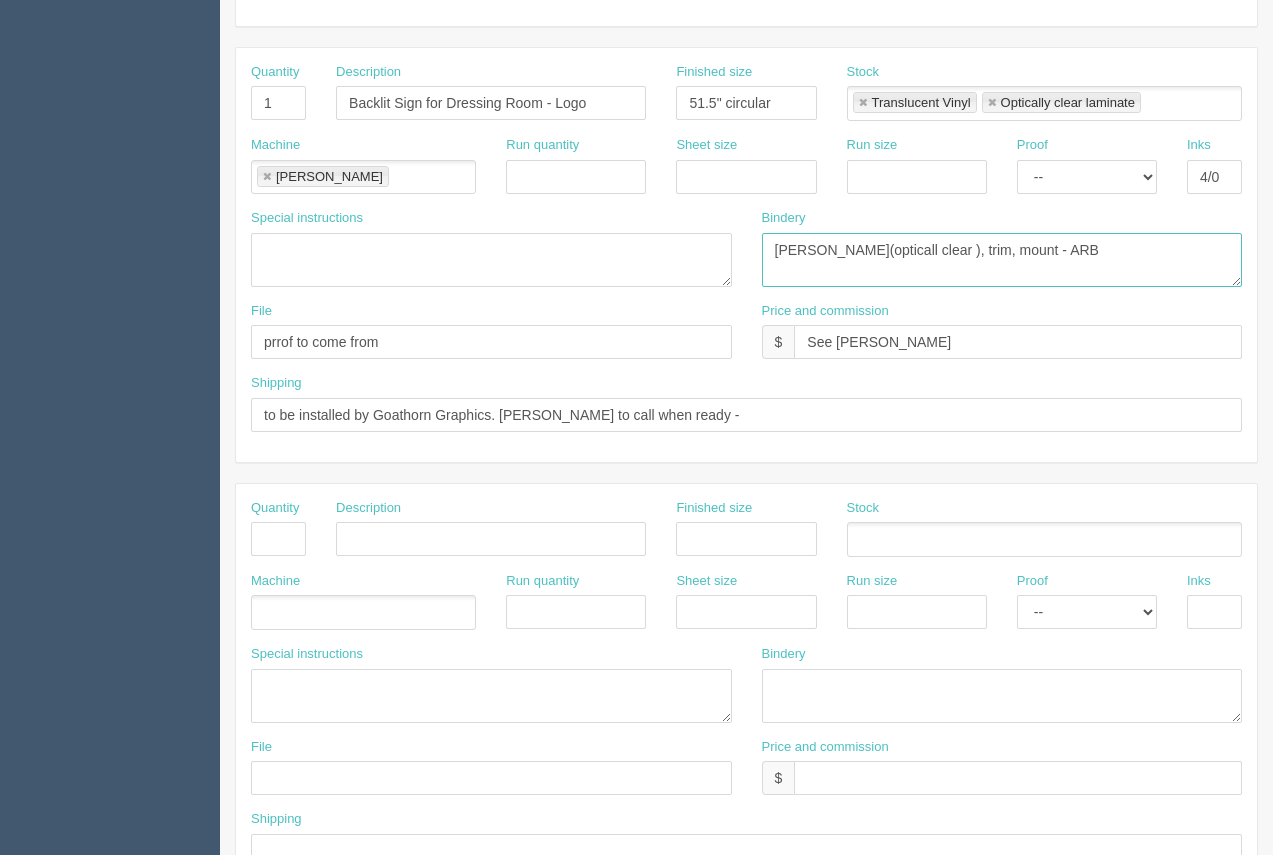 click on "lam(opticall clear ), trim, mount - ARB" at bounding box center [1002, 260] 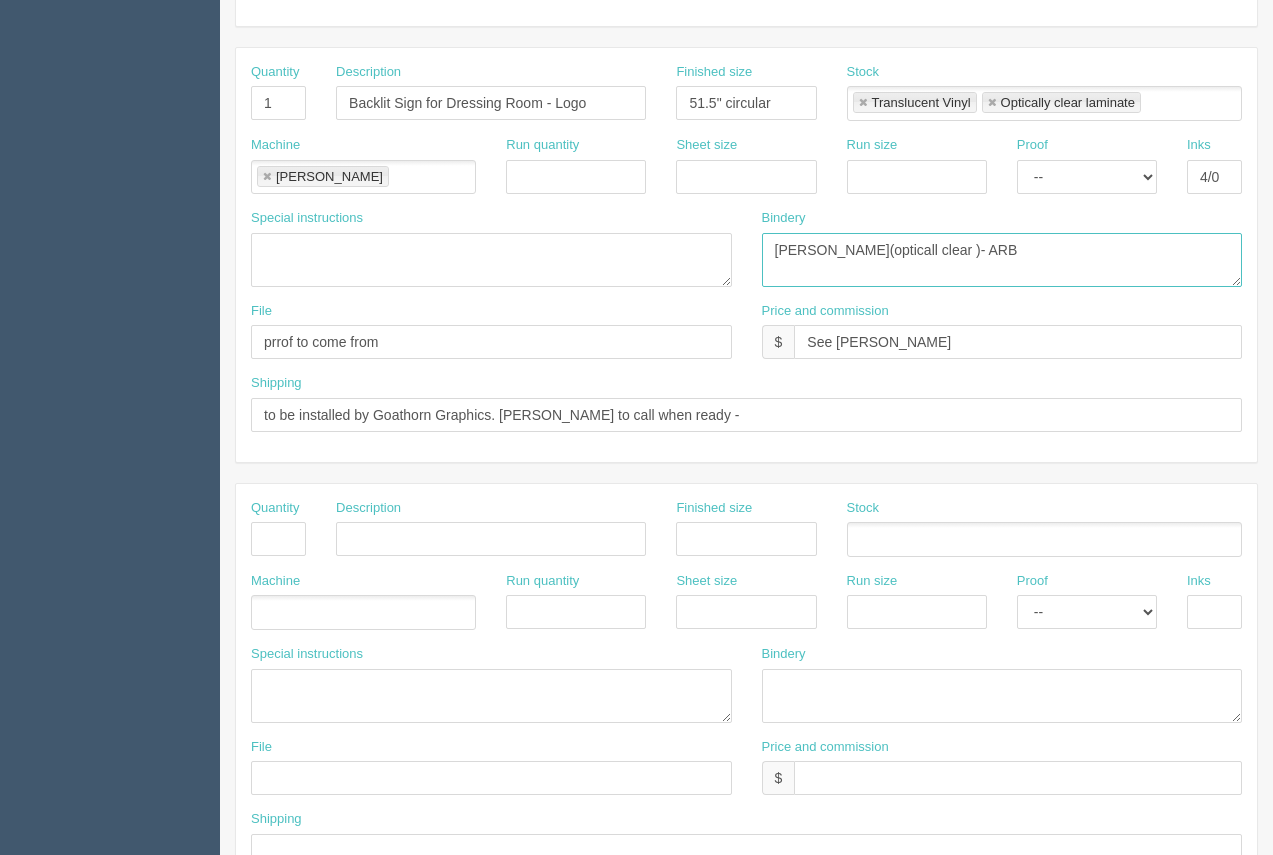 click on "lam(opticall clear ), trim, mount - ARB" at bounding box center (1002, 260) 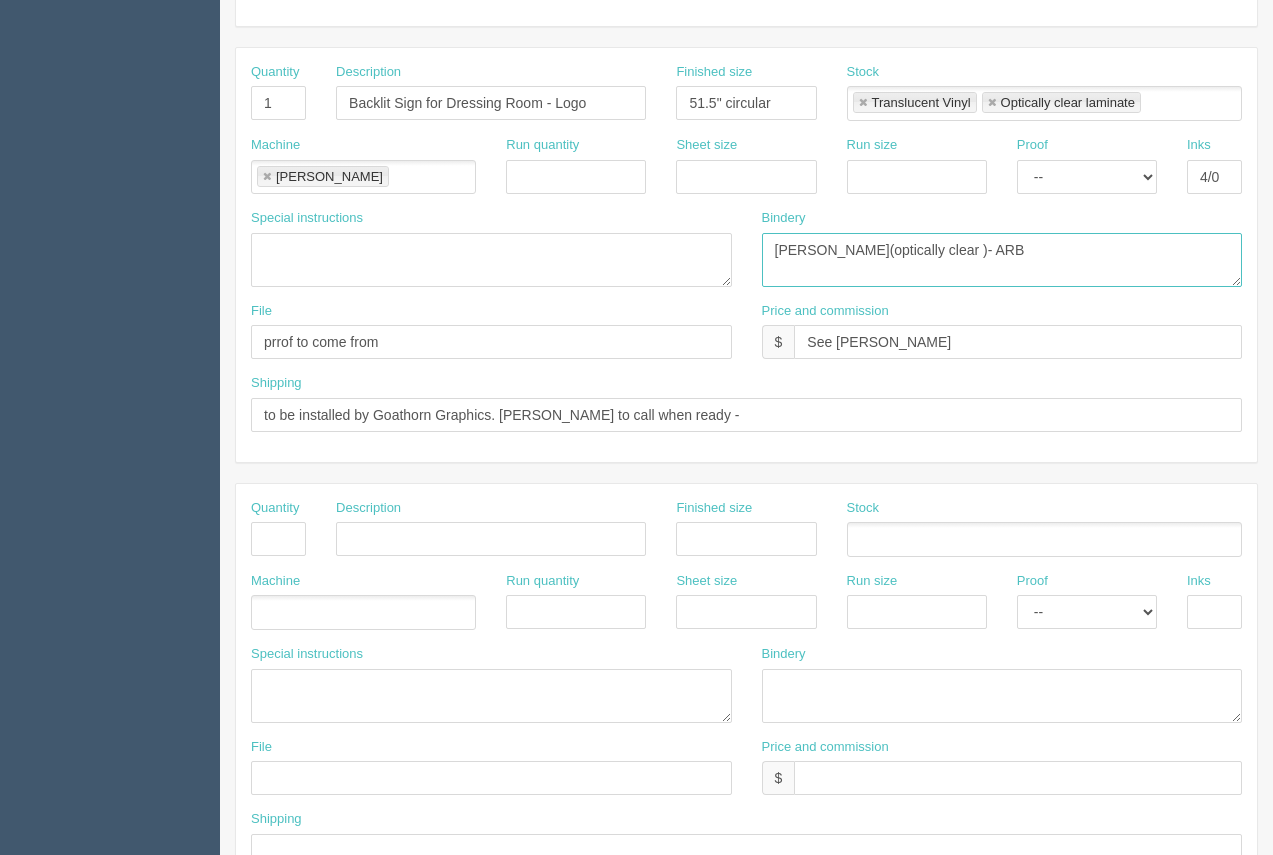 click on "lam(opticall clear ), trim, mount - ARB" at bounding box center (1002, 260) 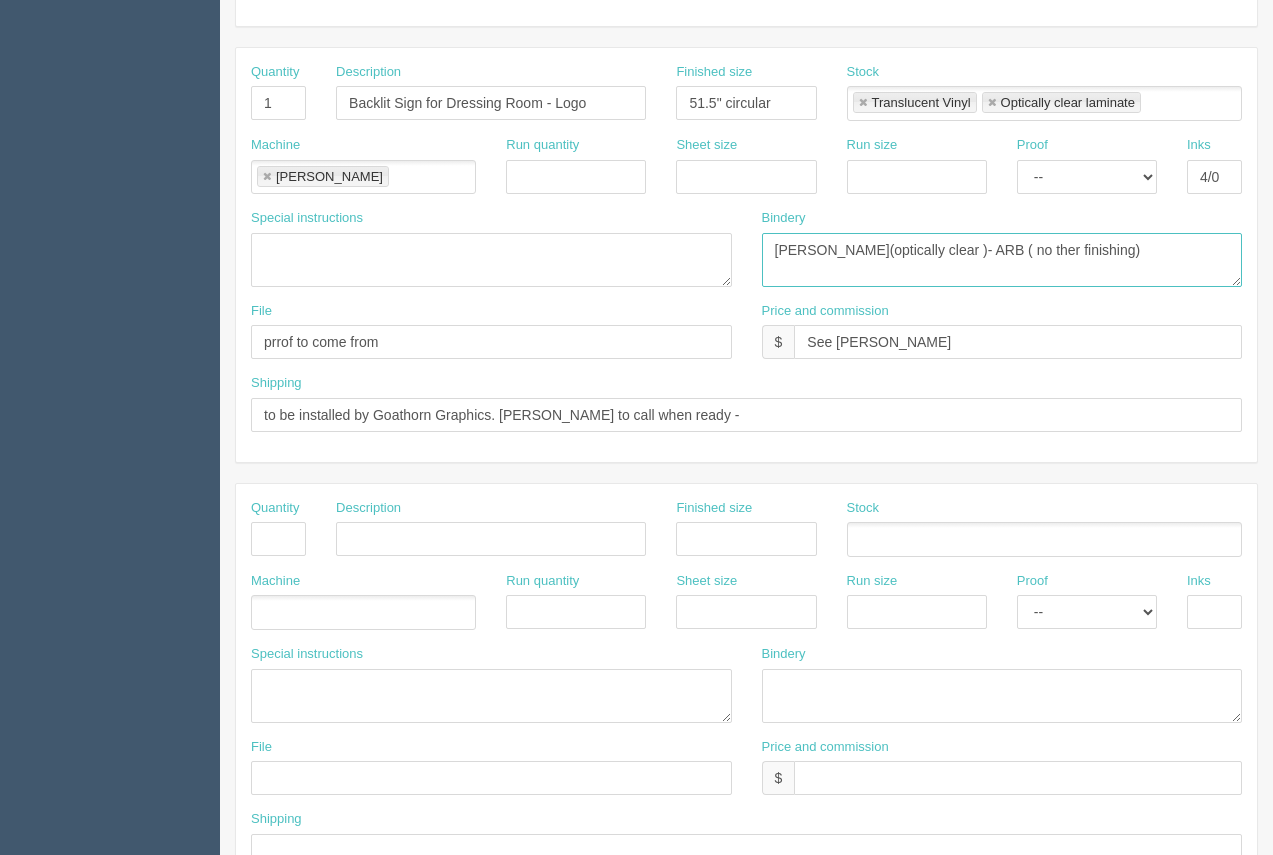 type on "[PERSON_NAME](optically clear )- ARB ( no ther finishing)" 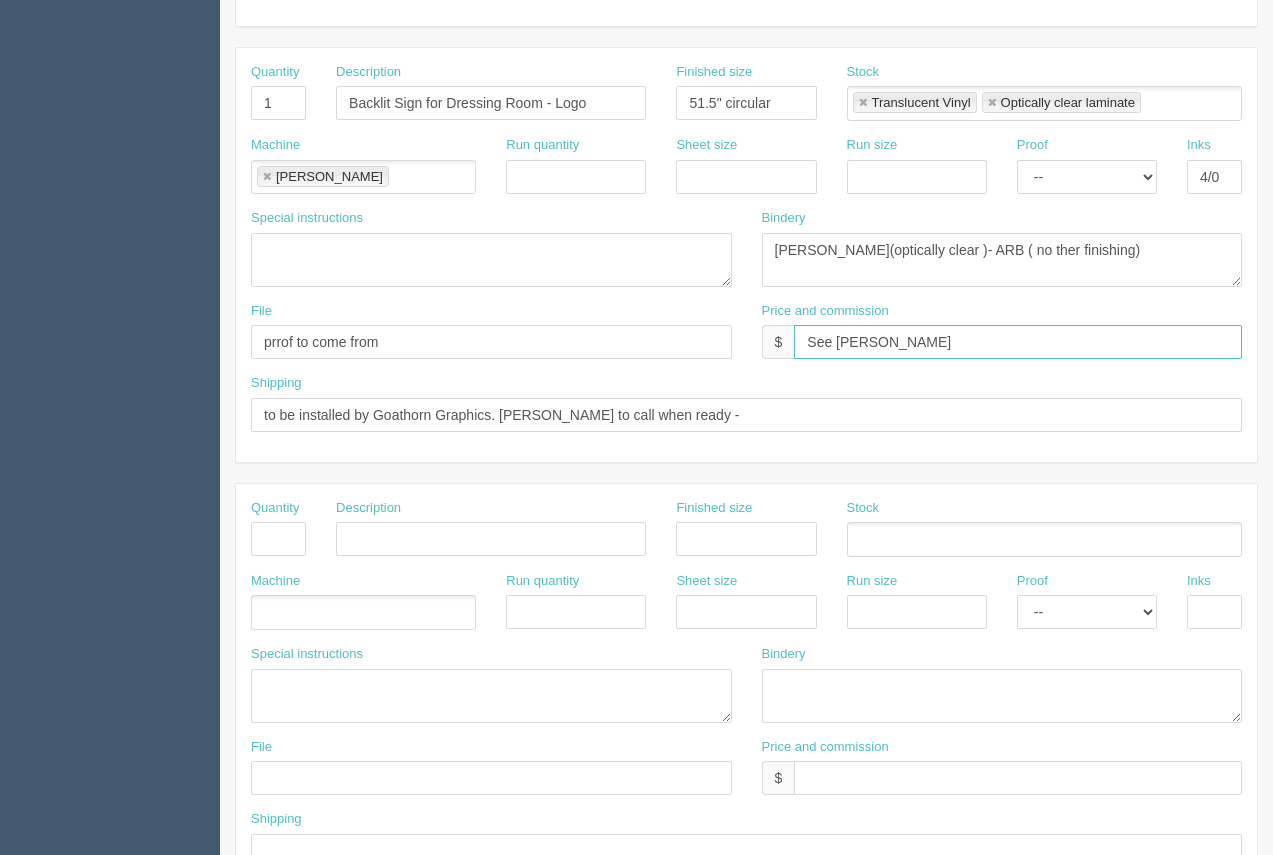 drag, startPoint x: 867, startPoint y: 343, endPoint x: 731, endPoint y: 339, distance: 136.0588 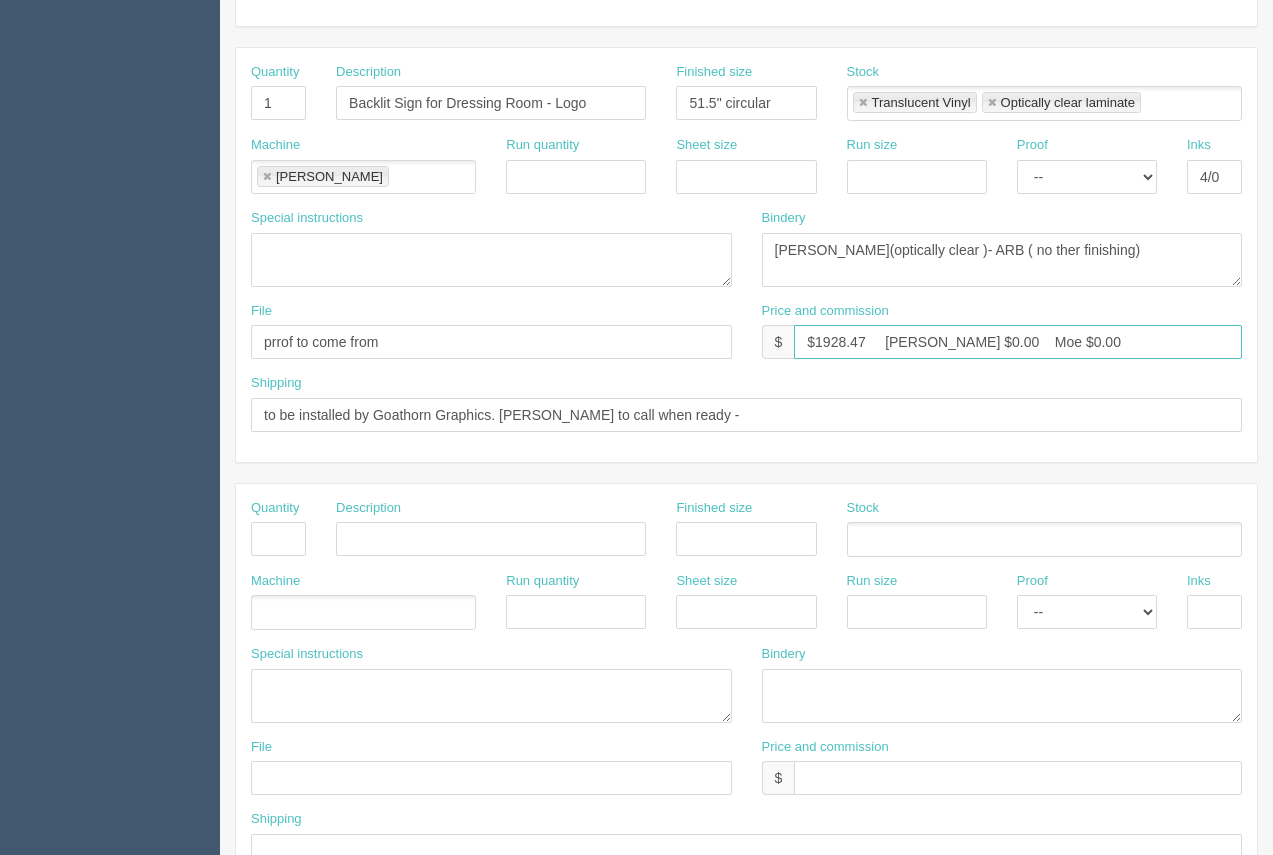 scroll, scrollTop: 0, scrollLeft: 0, axis: both 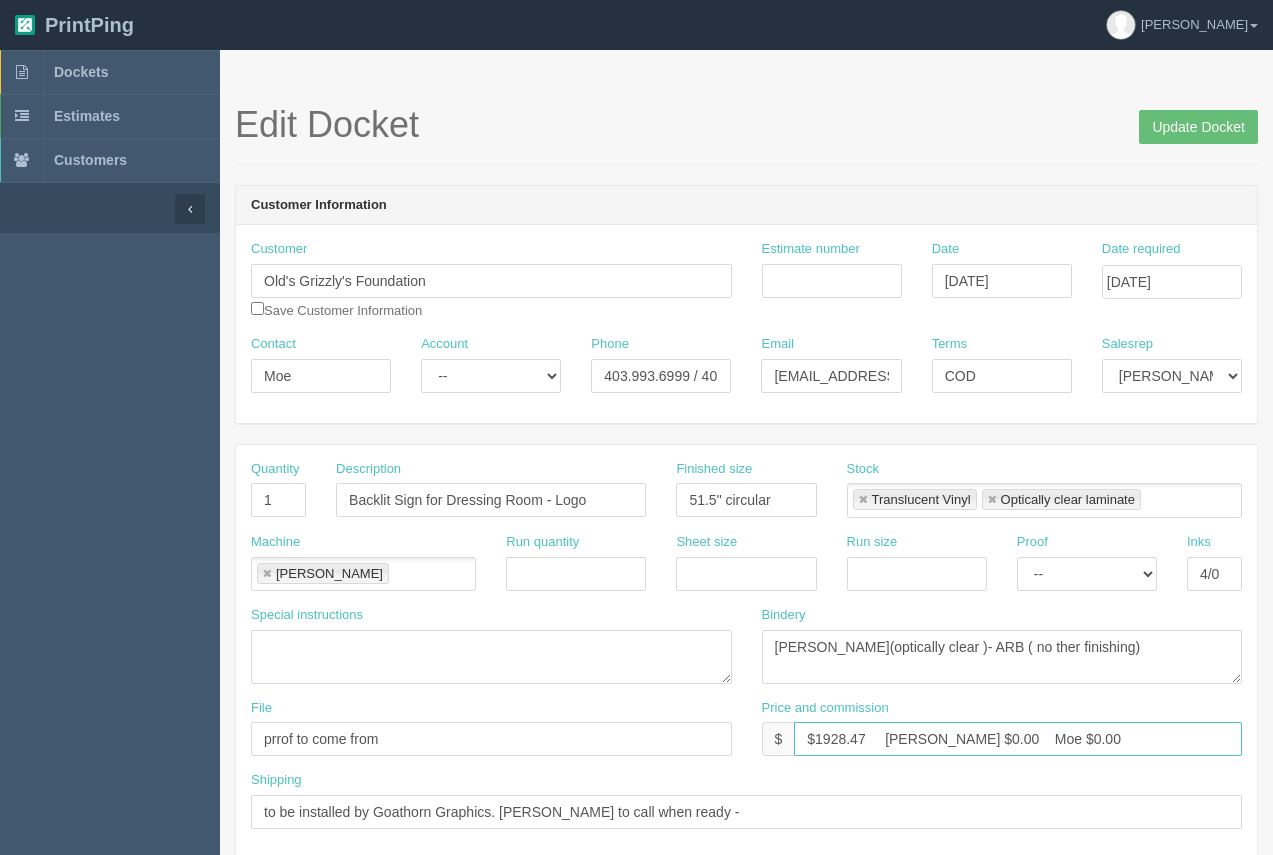 type on "$1928.47     [PERSON_NAME] $0.00    Moe $0.00" 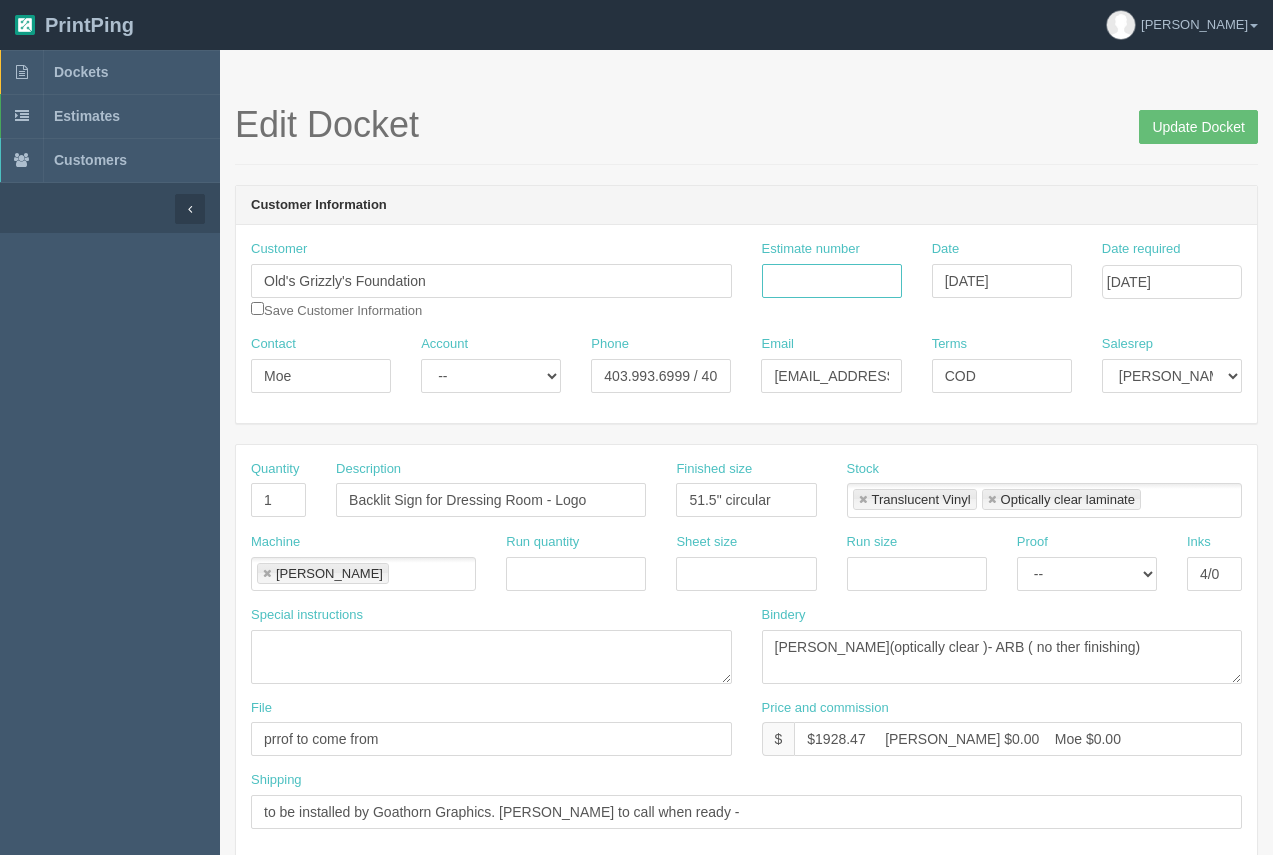 click on "Estimate number" at bounding box center (832, 281) 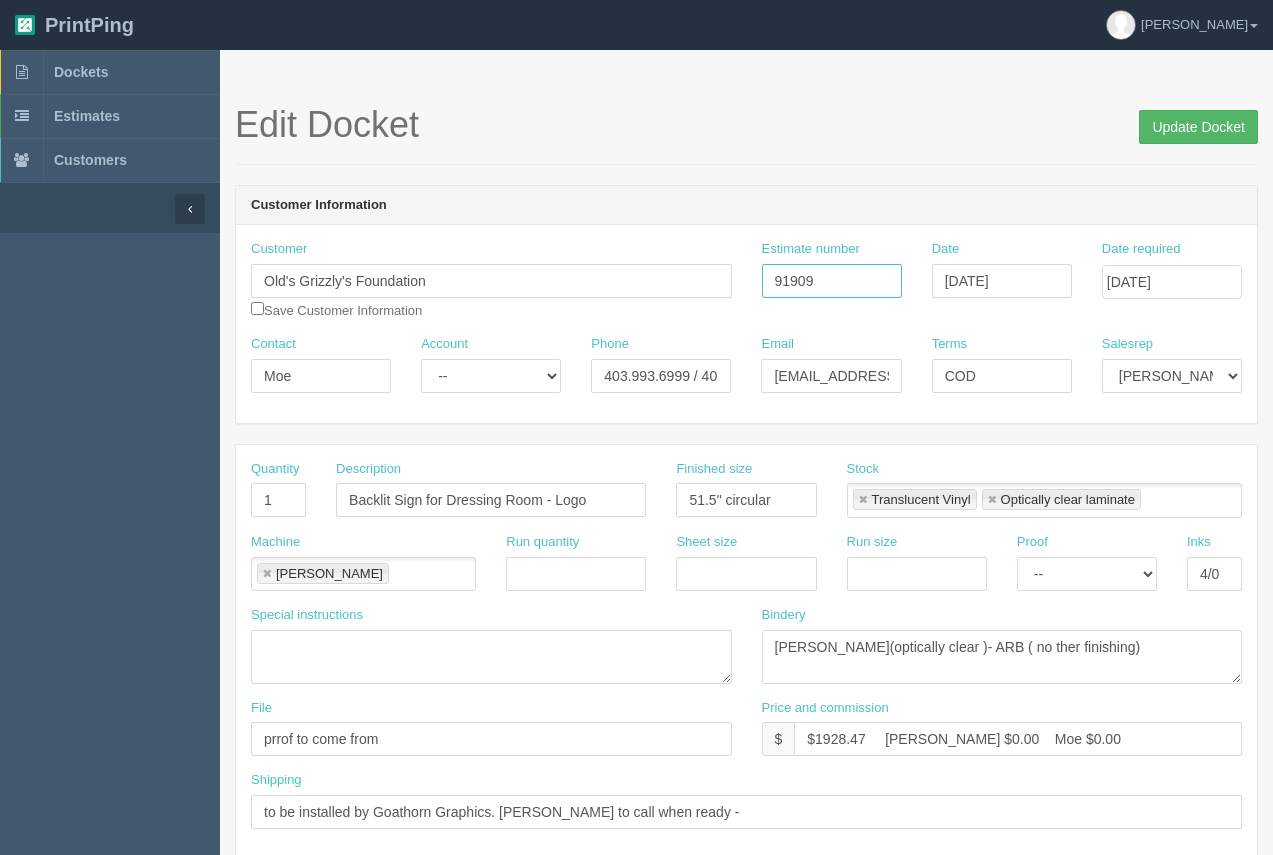 type on "91909" 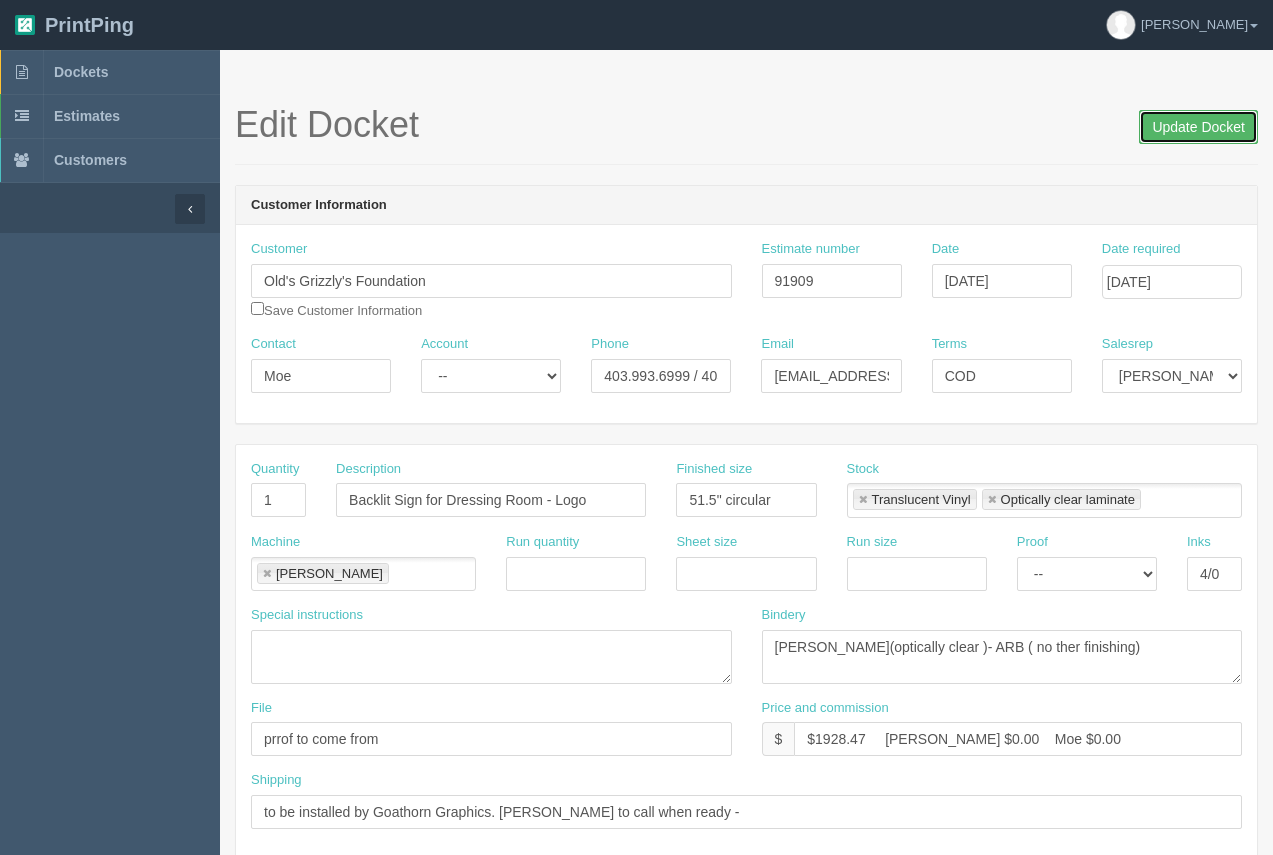 click on "Update Docket" at bounding box center (1198, 127) 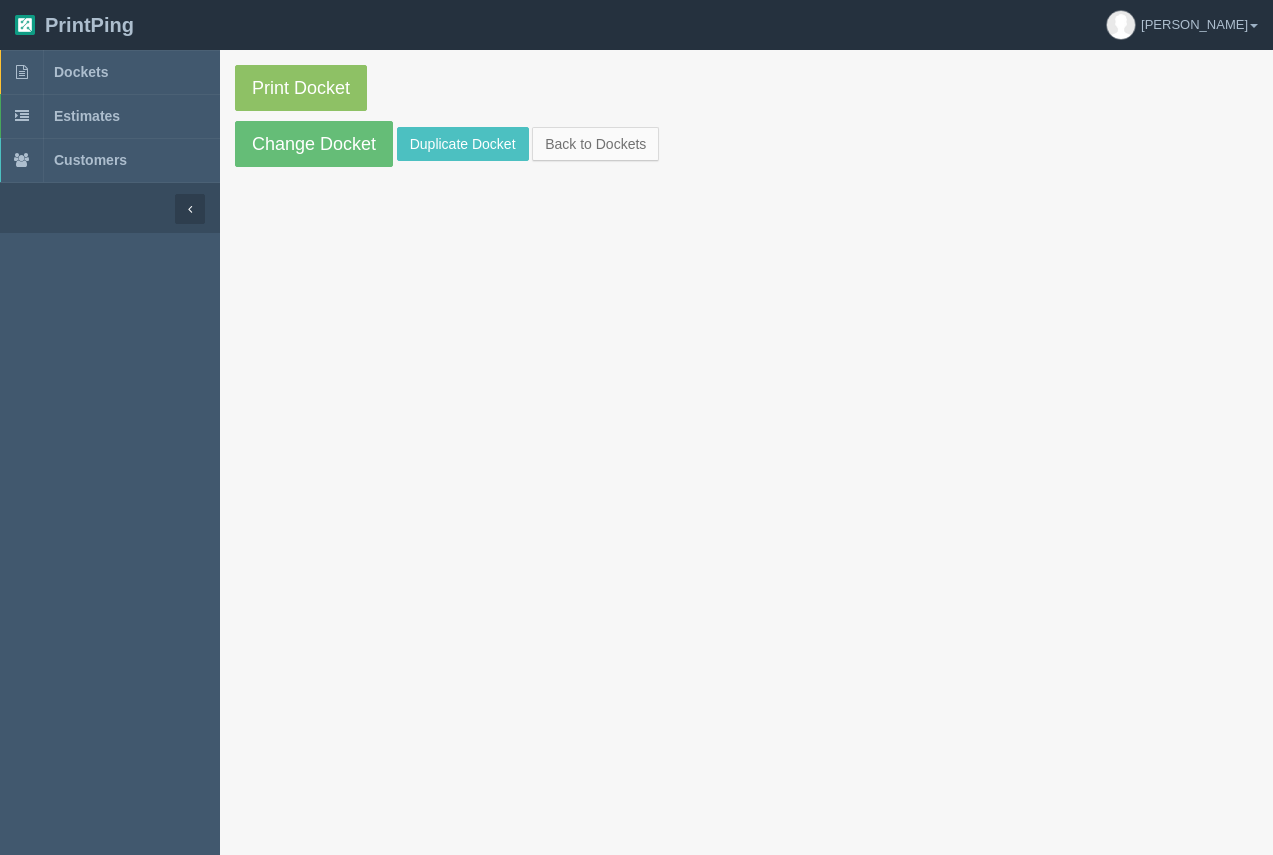 scroll, scrollTop: 0, scrollLeft: 0, axis: both 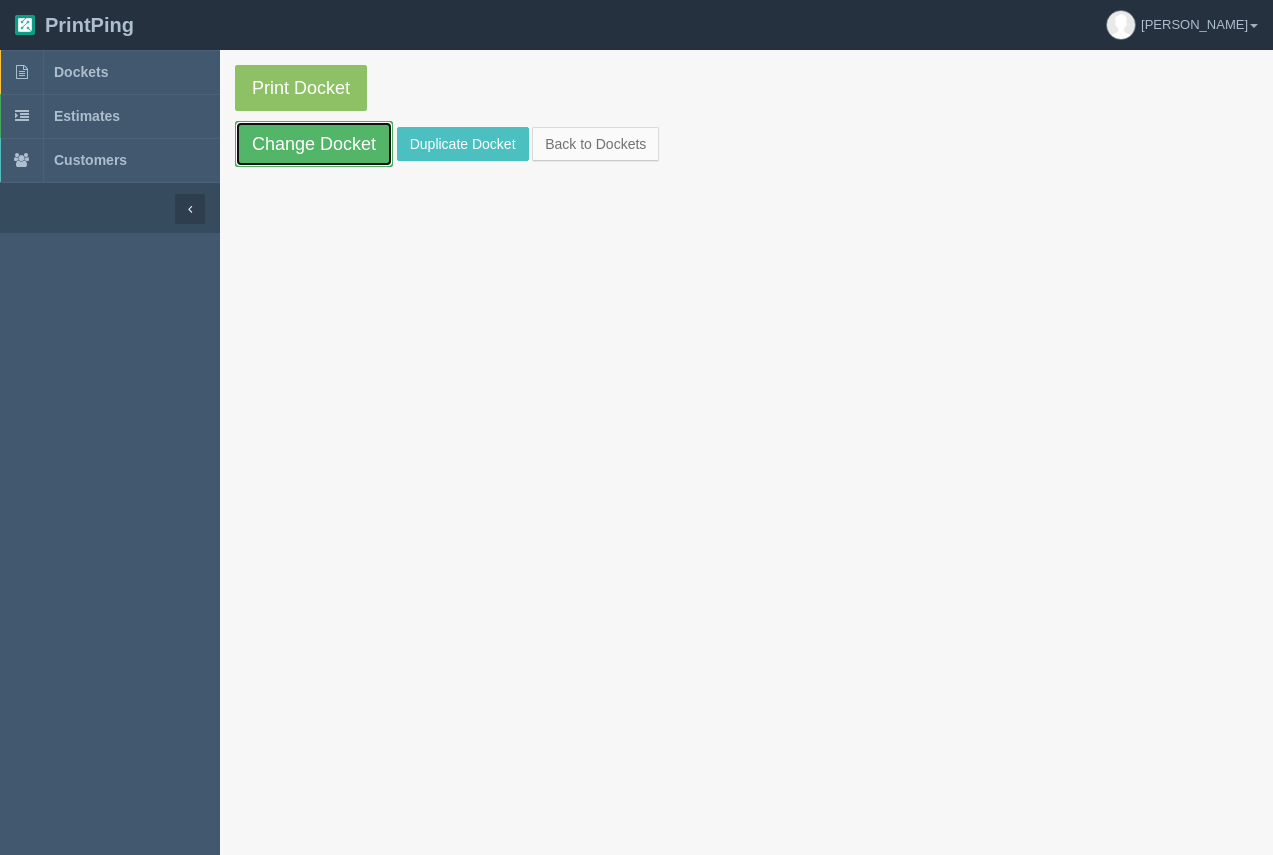 click on "Change Docket" at bounding box center [314, 144] 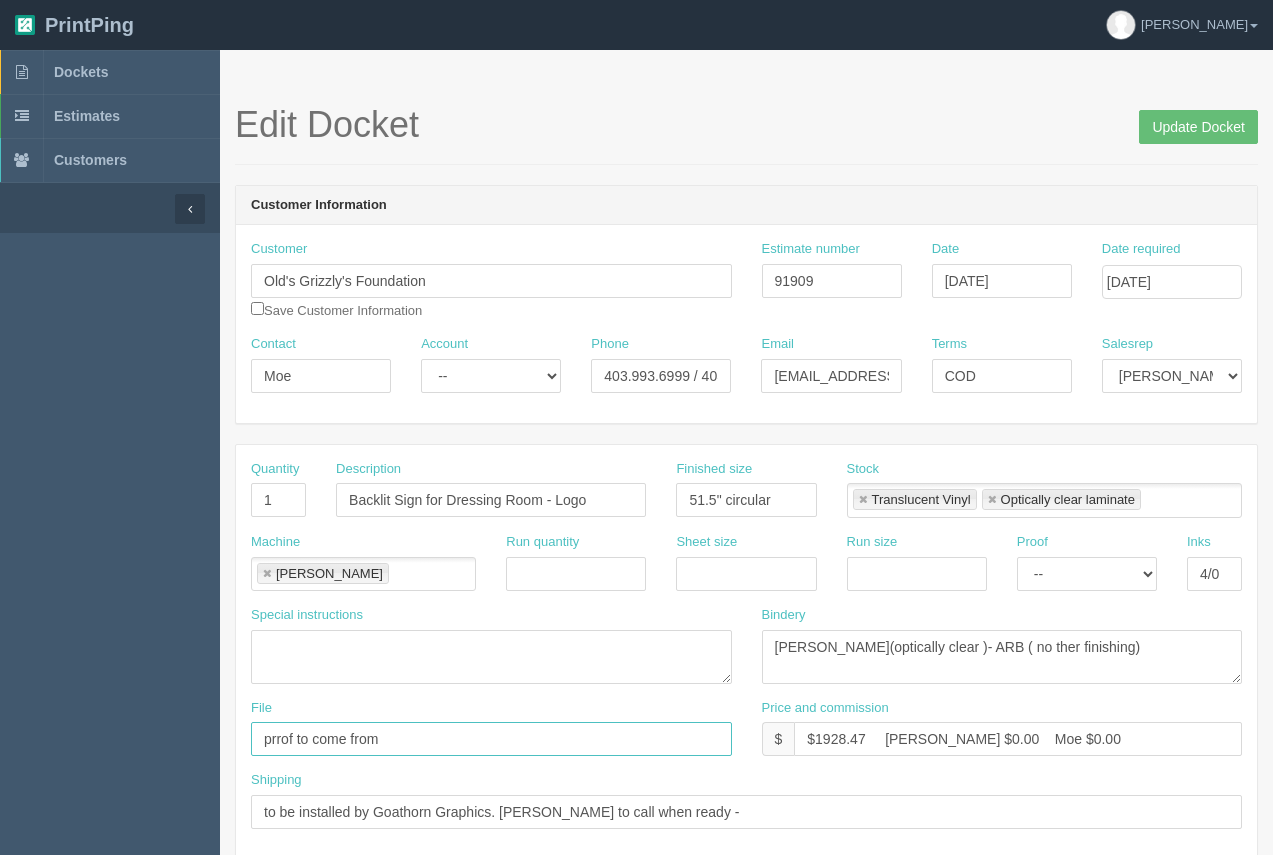 drag, startPoint x: 452, startPoint y: 742, endPoint x: 212, endPoint y: 734, distance: 240.1333 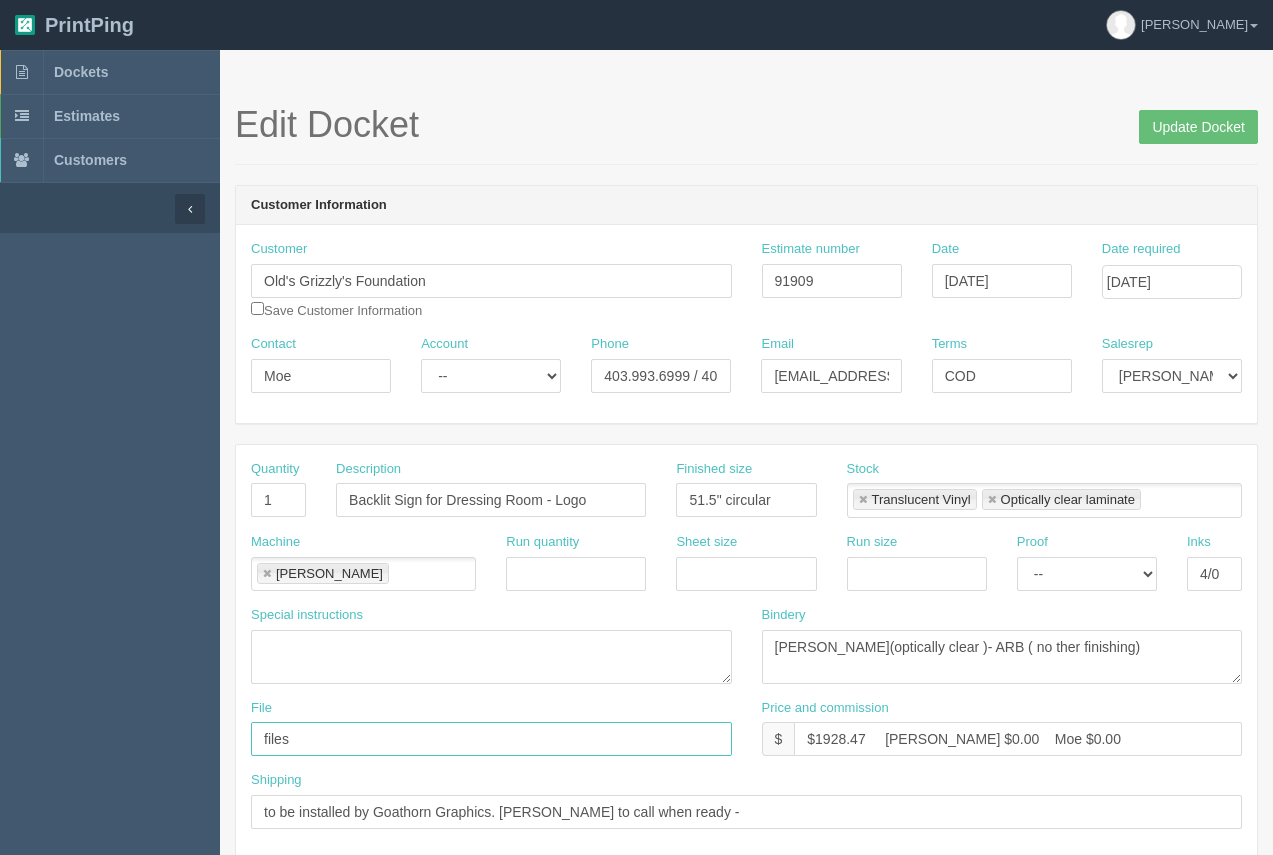 type on "[EMAIL_ADDRESS][DOMAIN_NAME]. See [PERSON_NAME]" 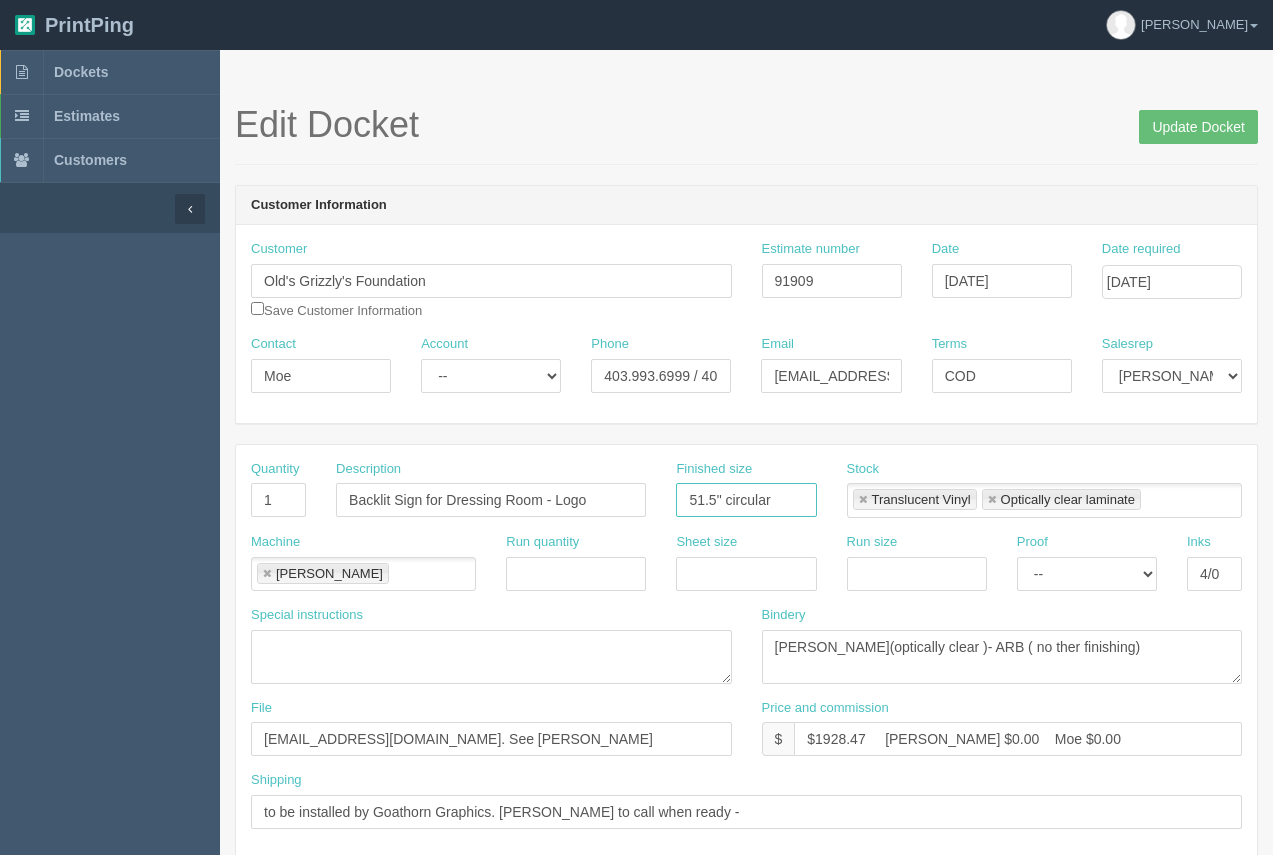 drag, startPoint x: 776, startPoint y: 499, endPoint x: 678, endPoint y: 498, distance: 98.005104 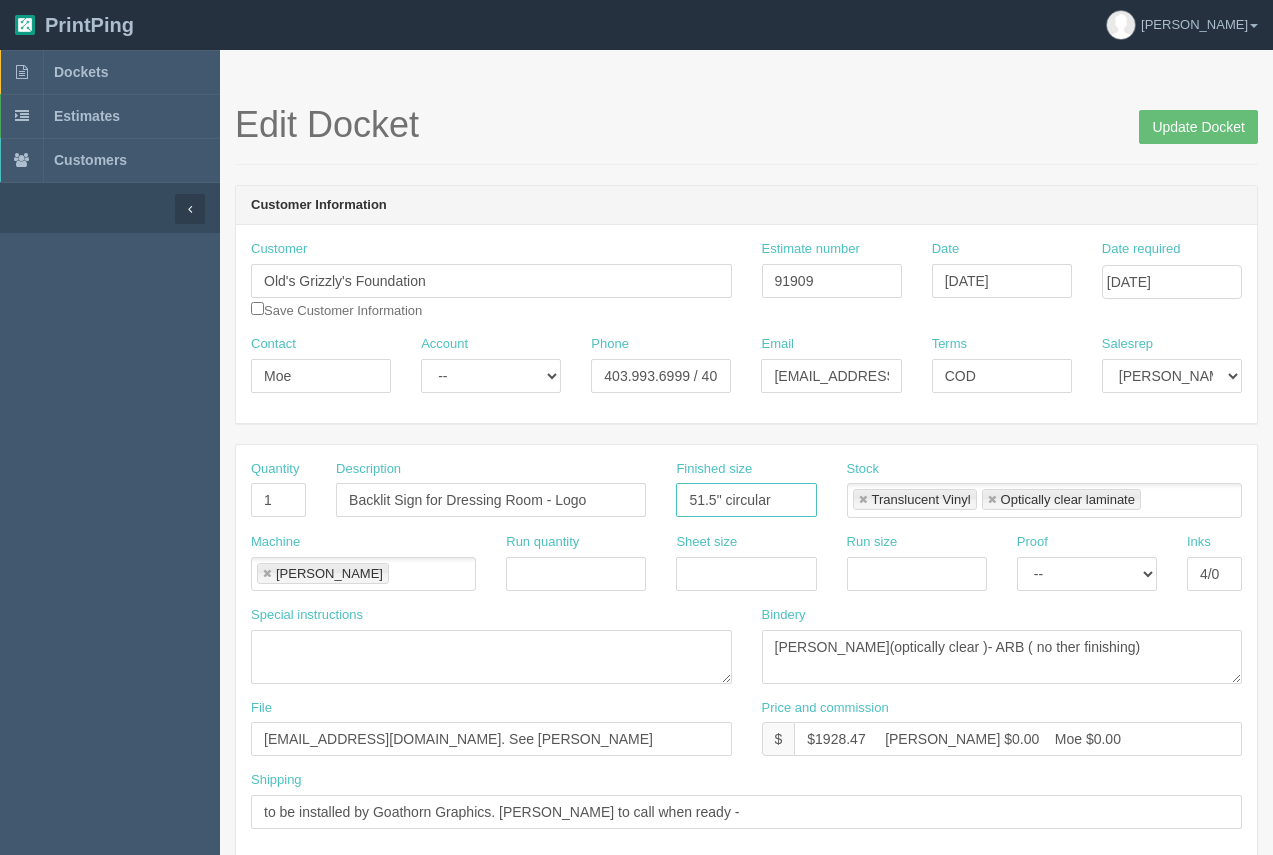 click on "51.5" circular" at bounding box center (746, 500) 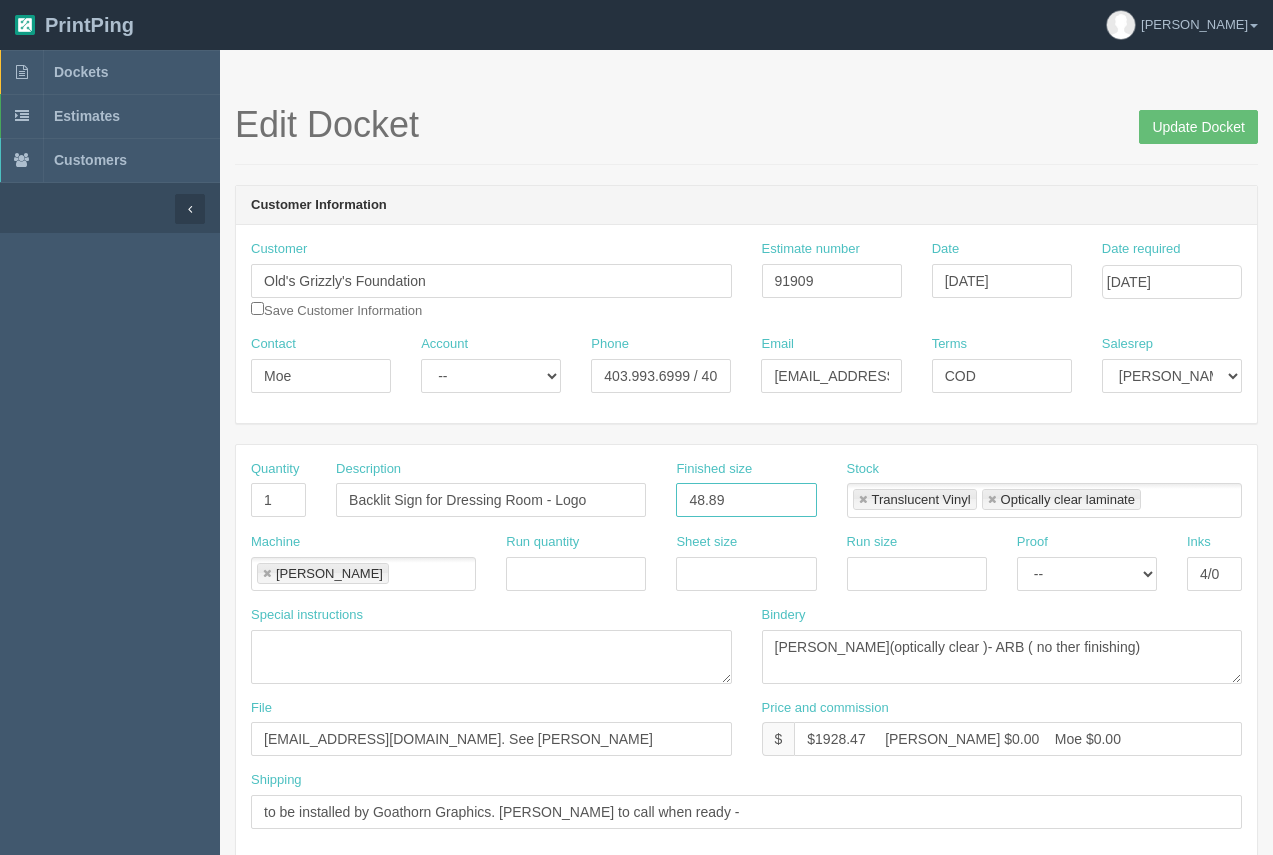 click on "48.89" at bounding box center [746, 500] 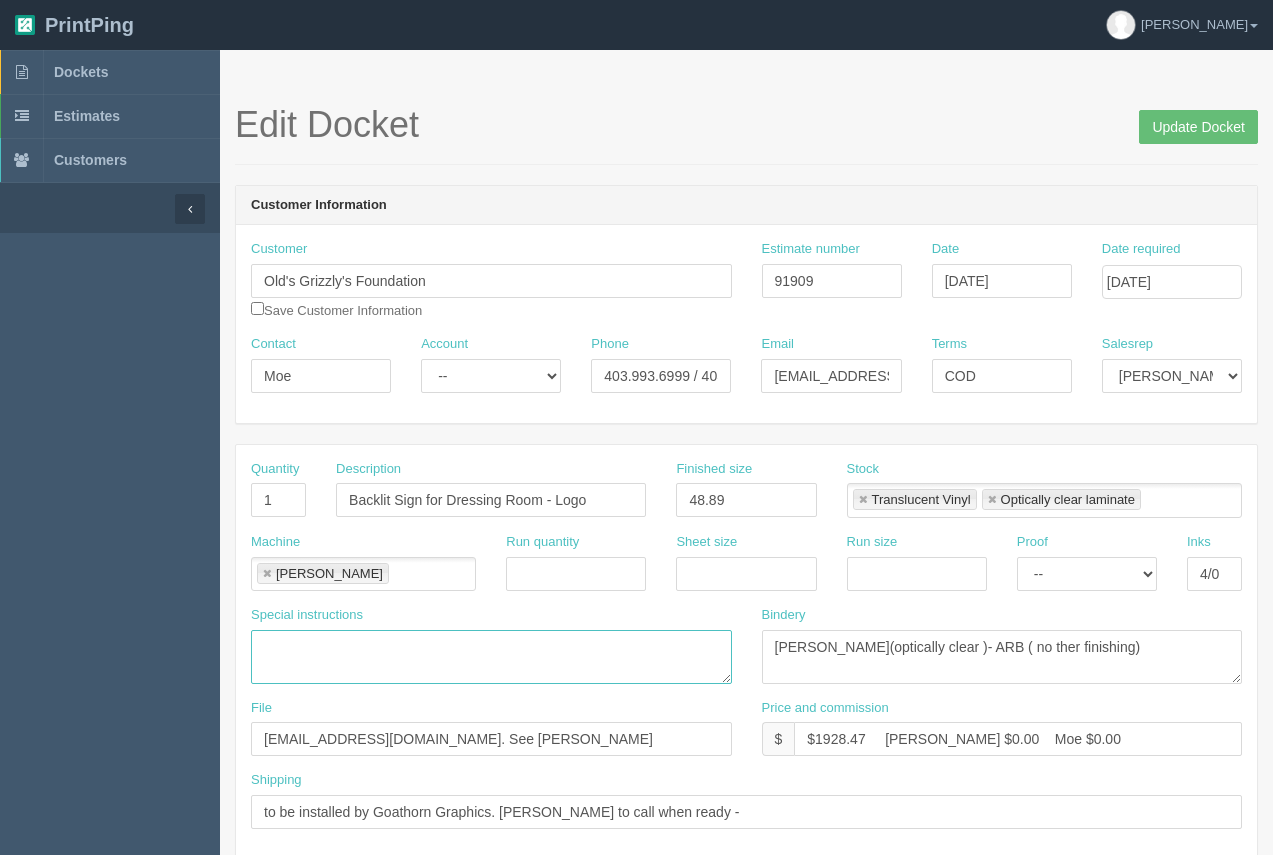paste on "48.89" 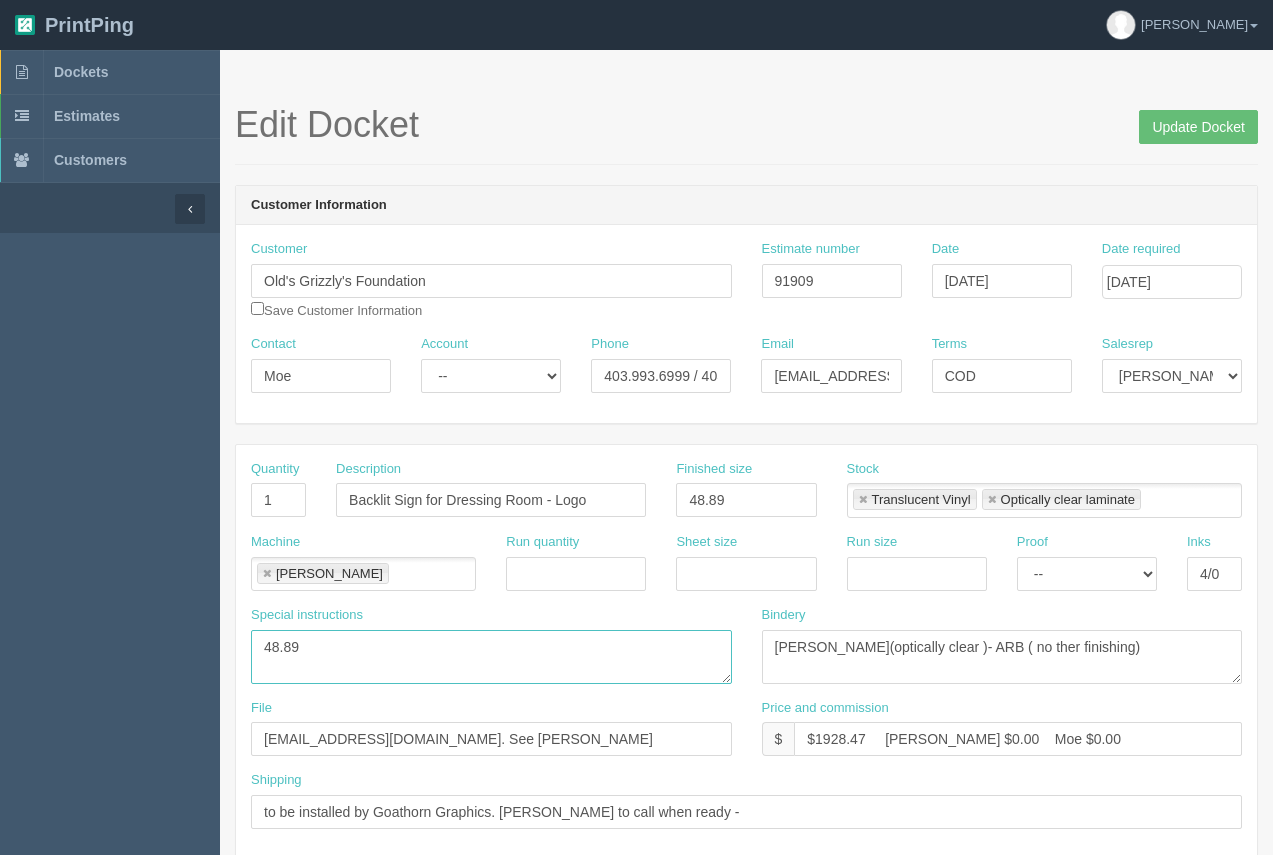 type on "48.89" 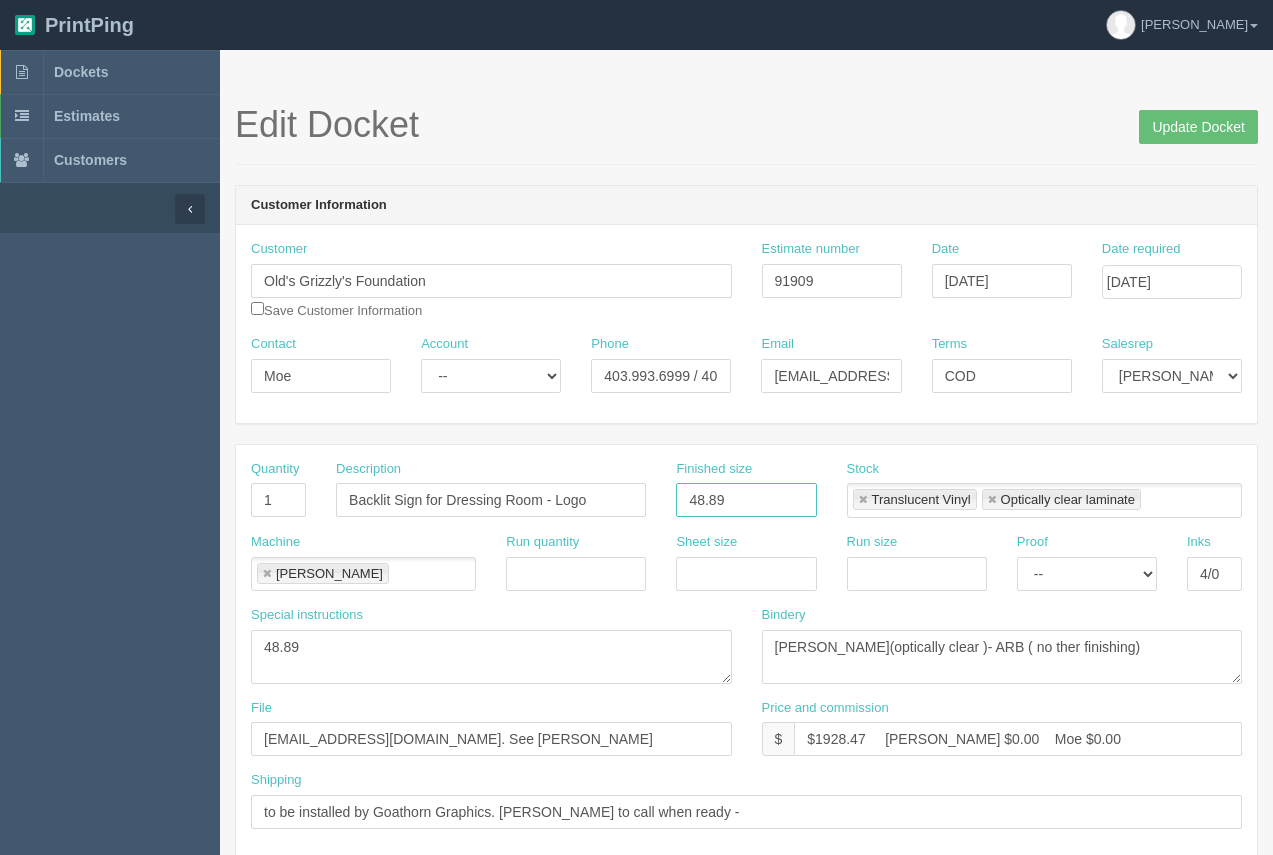 drag, startPoint x: 747, startPoint y: 496, endPoint x: 677, endPoint y: 503, distance: 70.34913 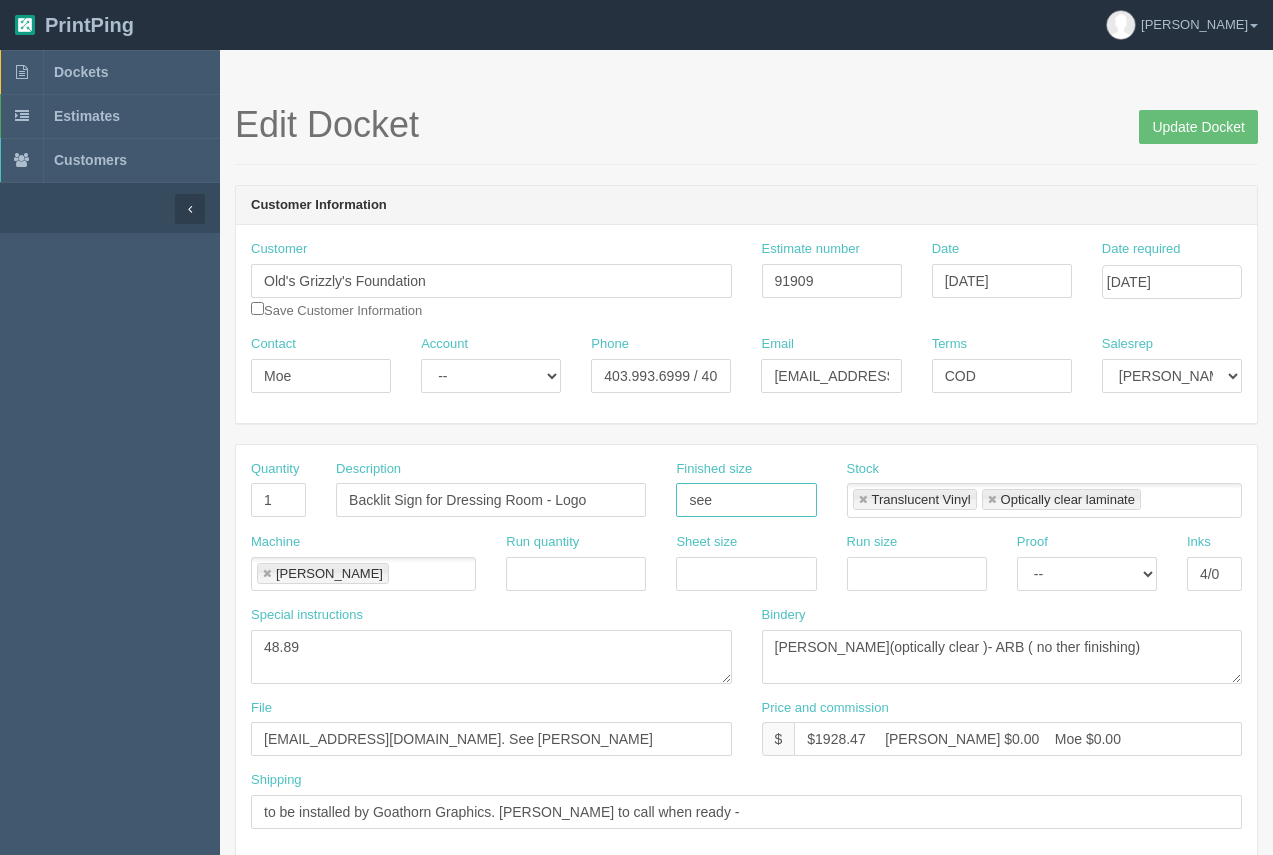 type on "see instruc" 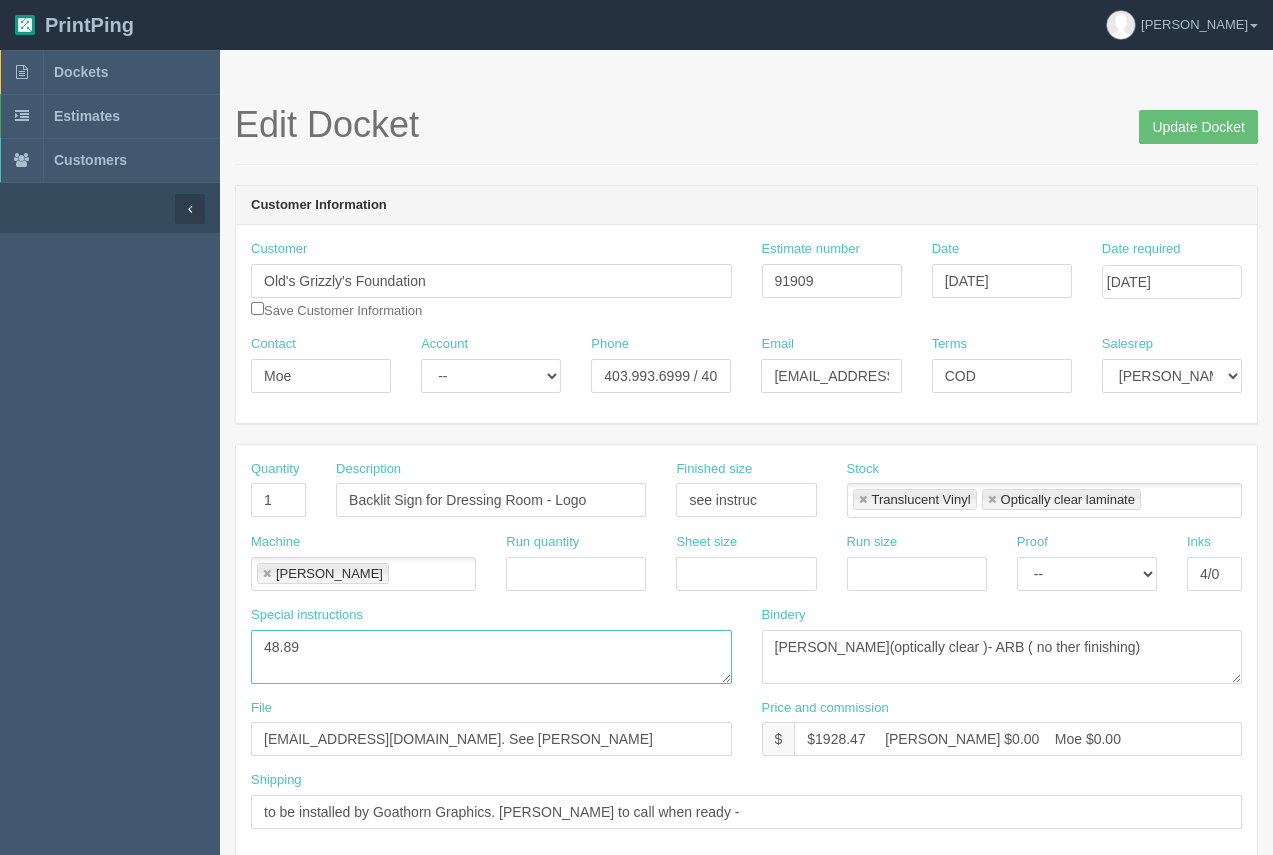 click on "48.89" at bounding box center [491, 657] 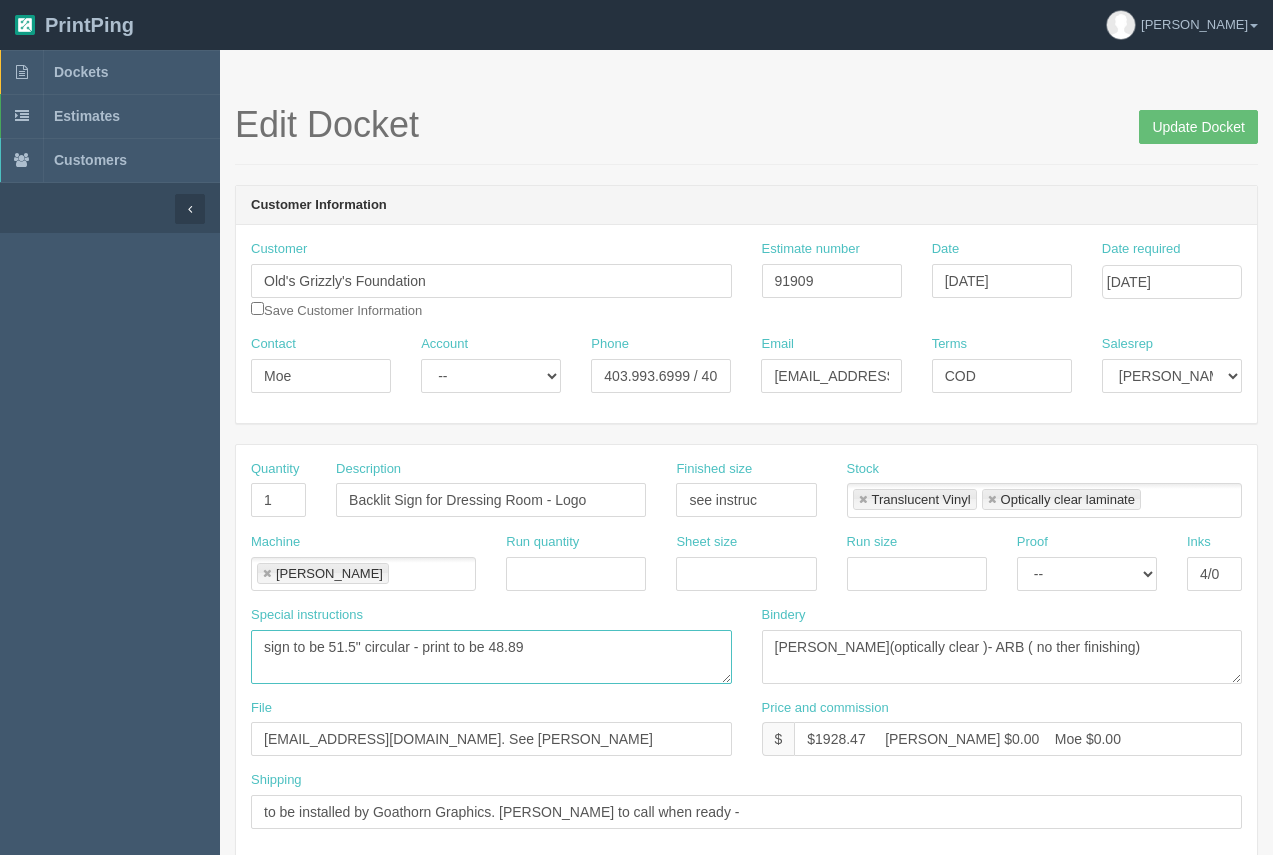 click on "sign to be 51.5" circular - print to be 48.89" at bounding box center (491, 657) 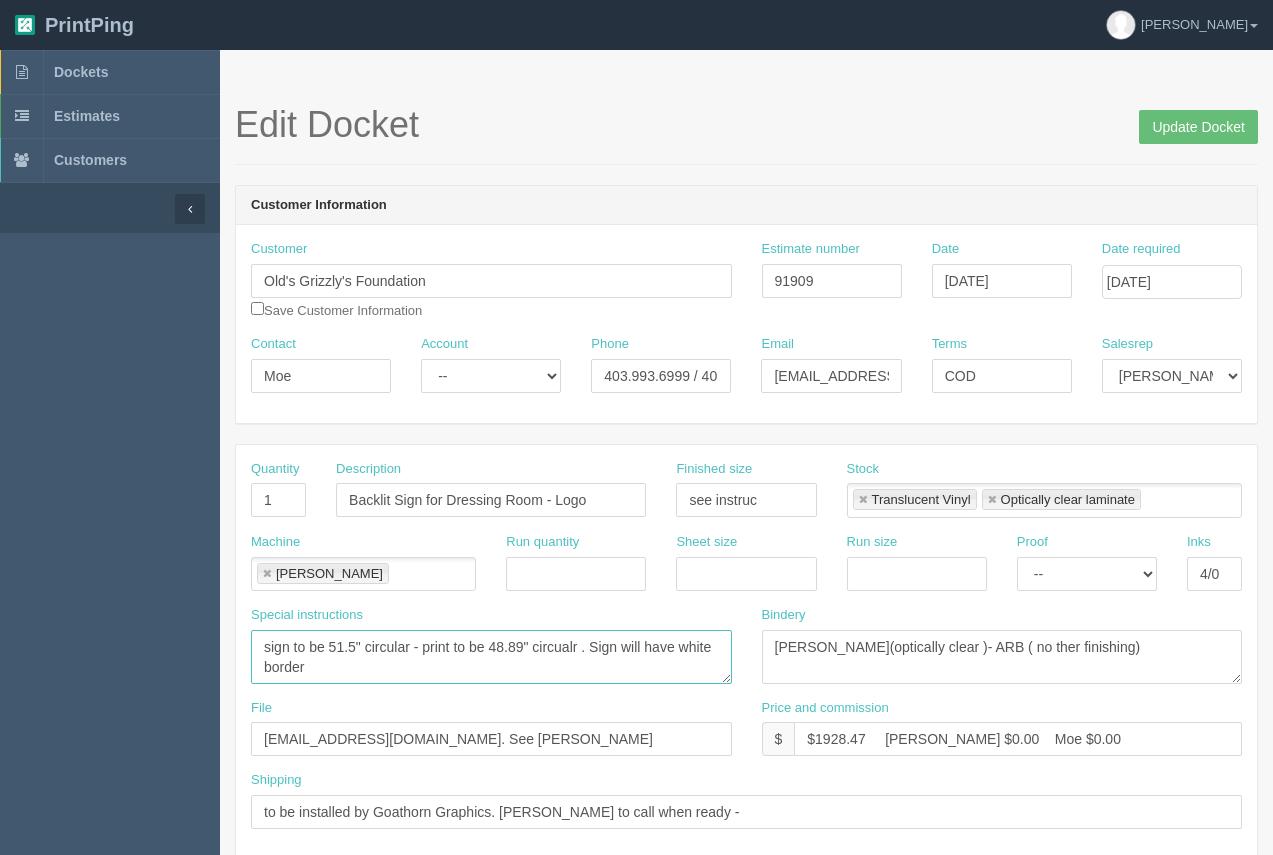 click on "sign to be 51.5" circular - print to be 48.89" circualr . Sign will have white border" at bounding box center (491, 657) 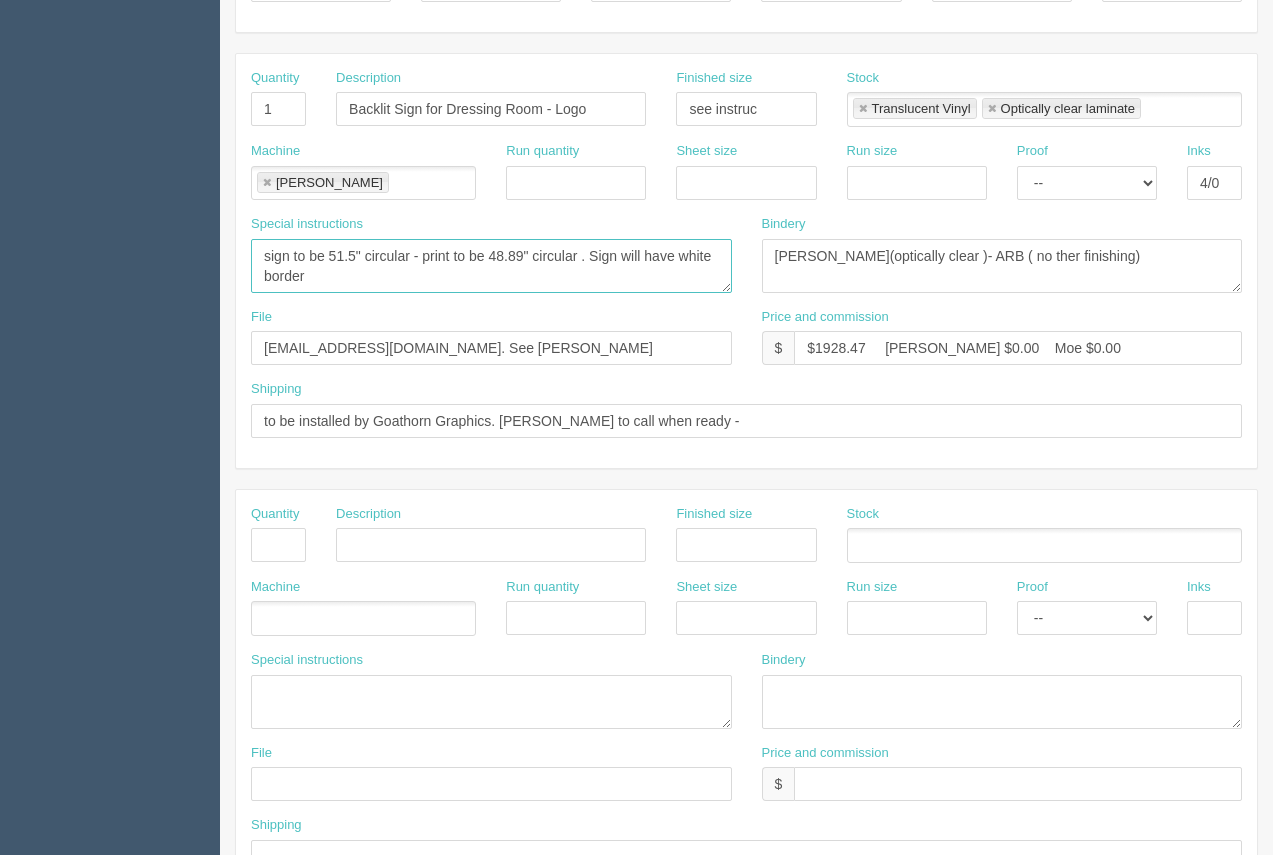 scroll, scrollTop: 472, scrollLeft: 0, axis: vertical 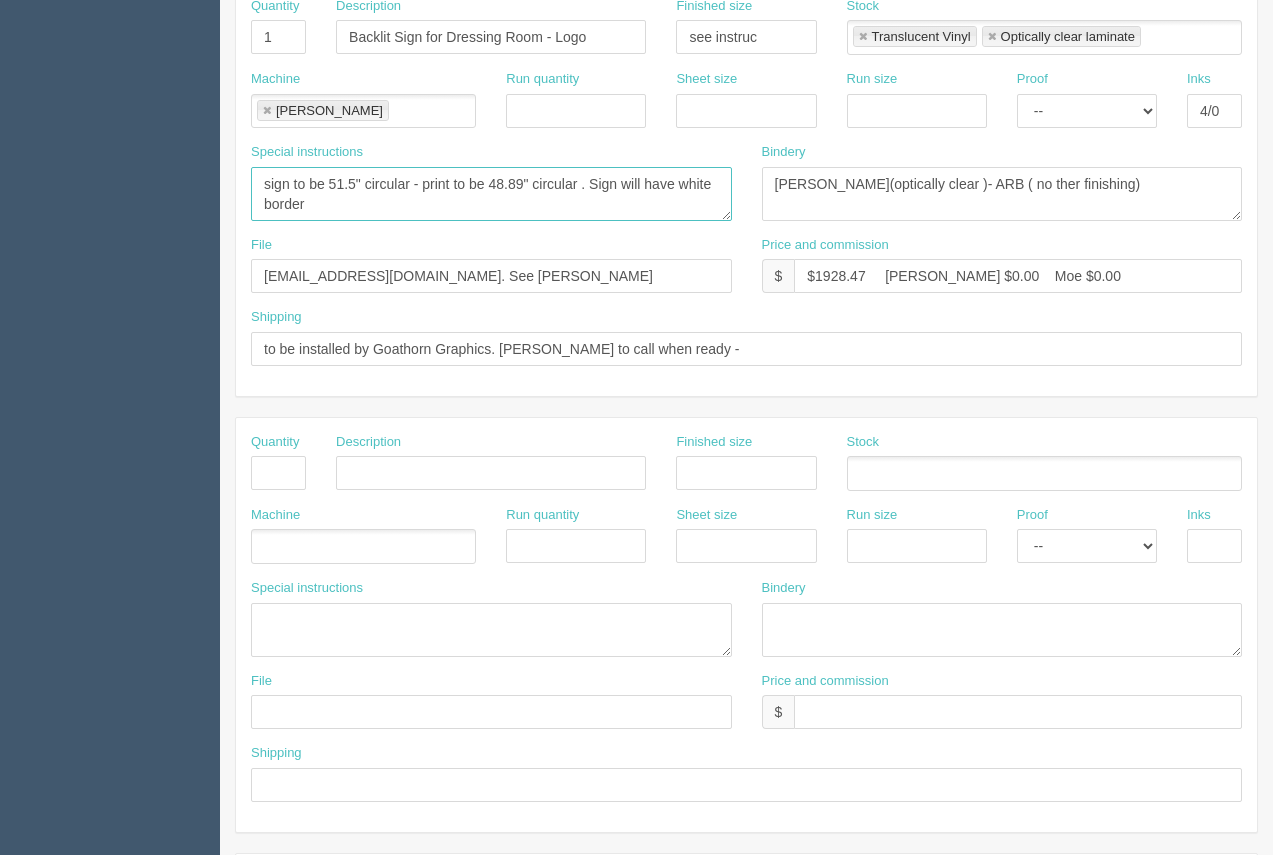 type on "sign to be 51.5" circular - print to be 48.89" circular . Sign will have white border" 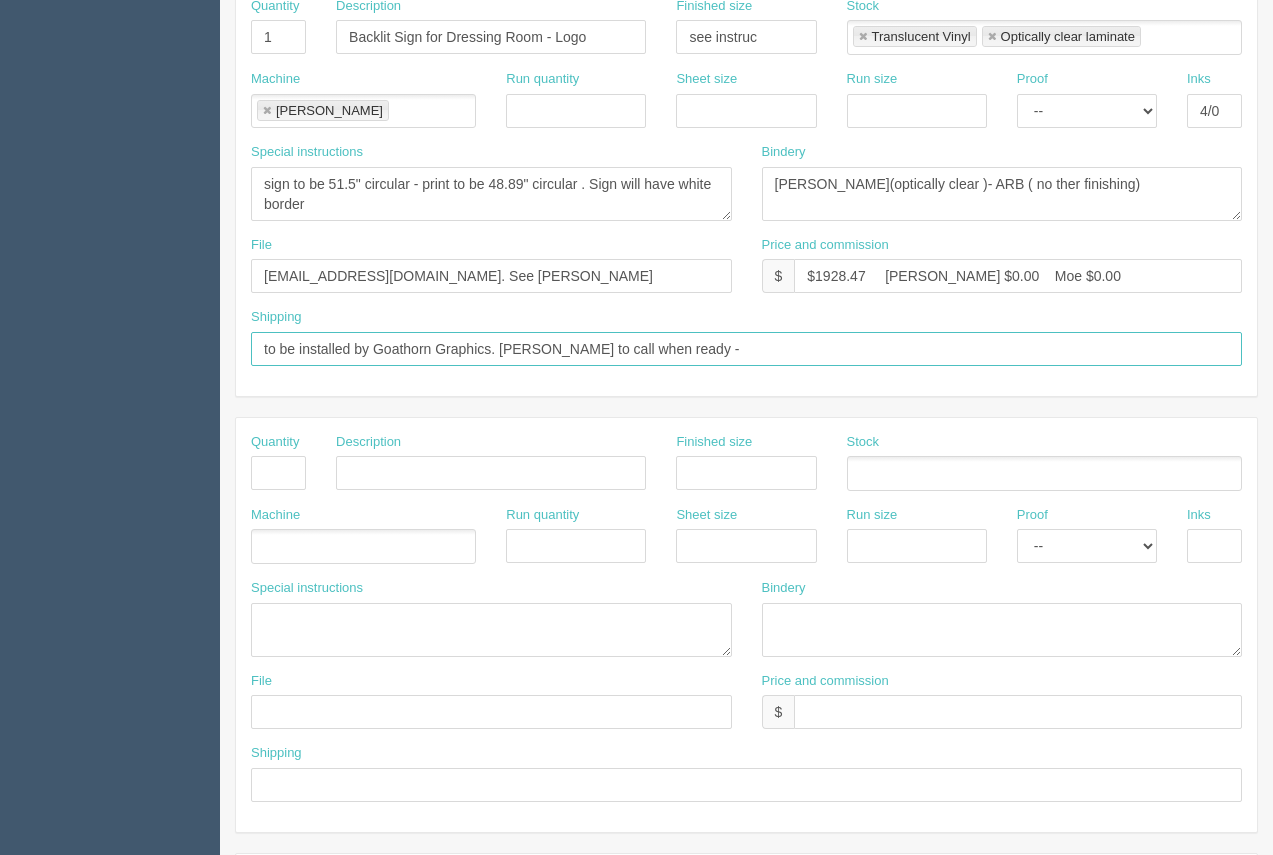 drag, startPoint x: 663, startPoint y: 356, endPoint x: 398, endPoint y: 318, distance: 267.71066 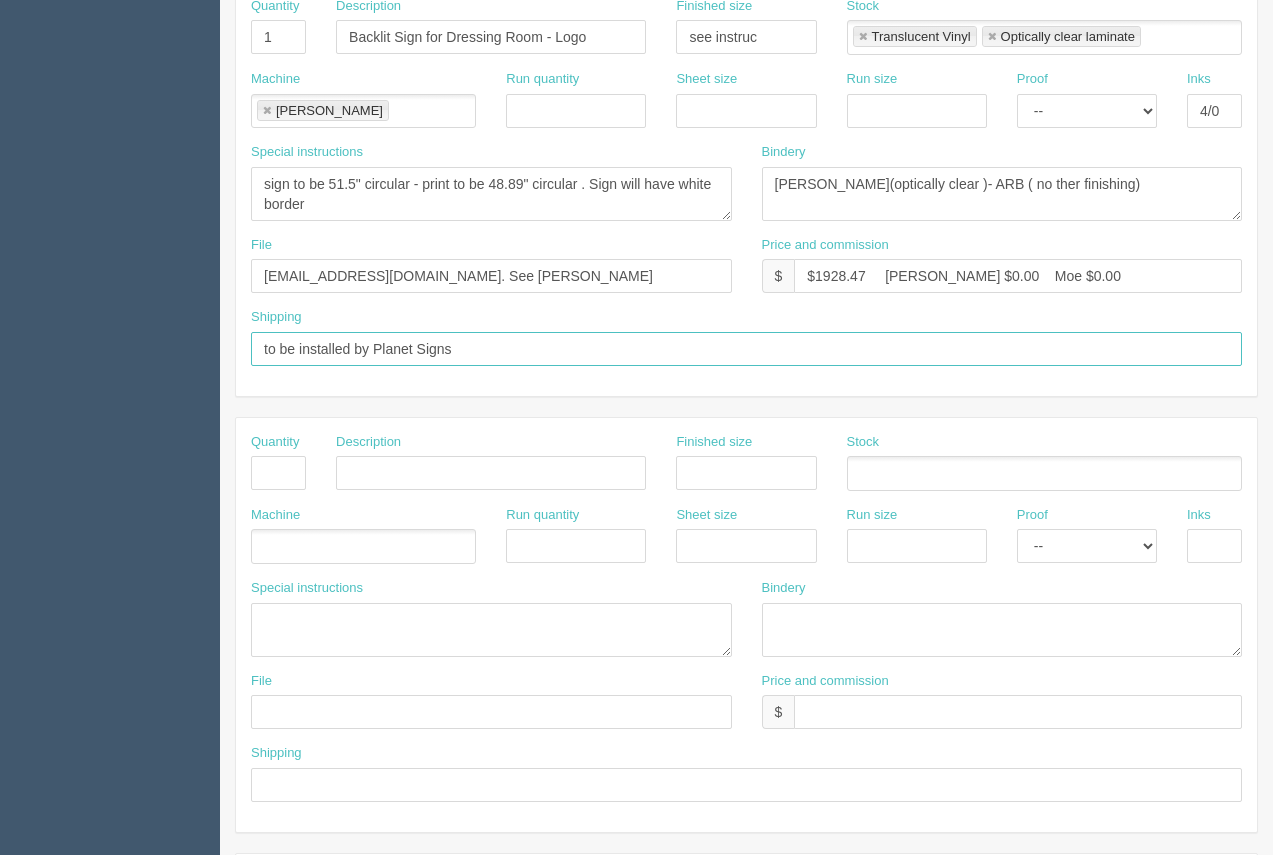 scroll, scrollTop: 0, scrollLeft: 0, axis: both 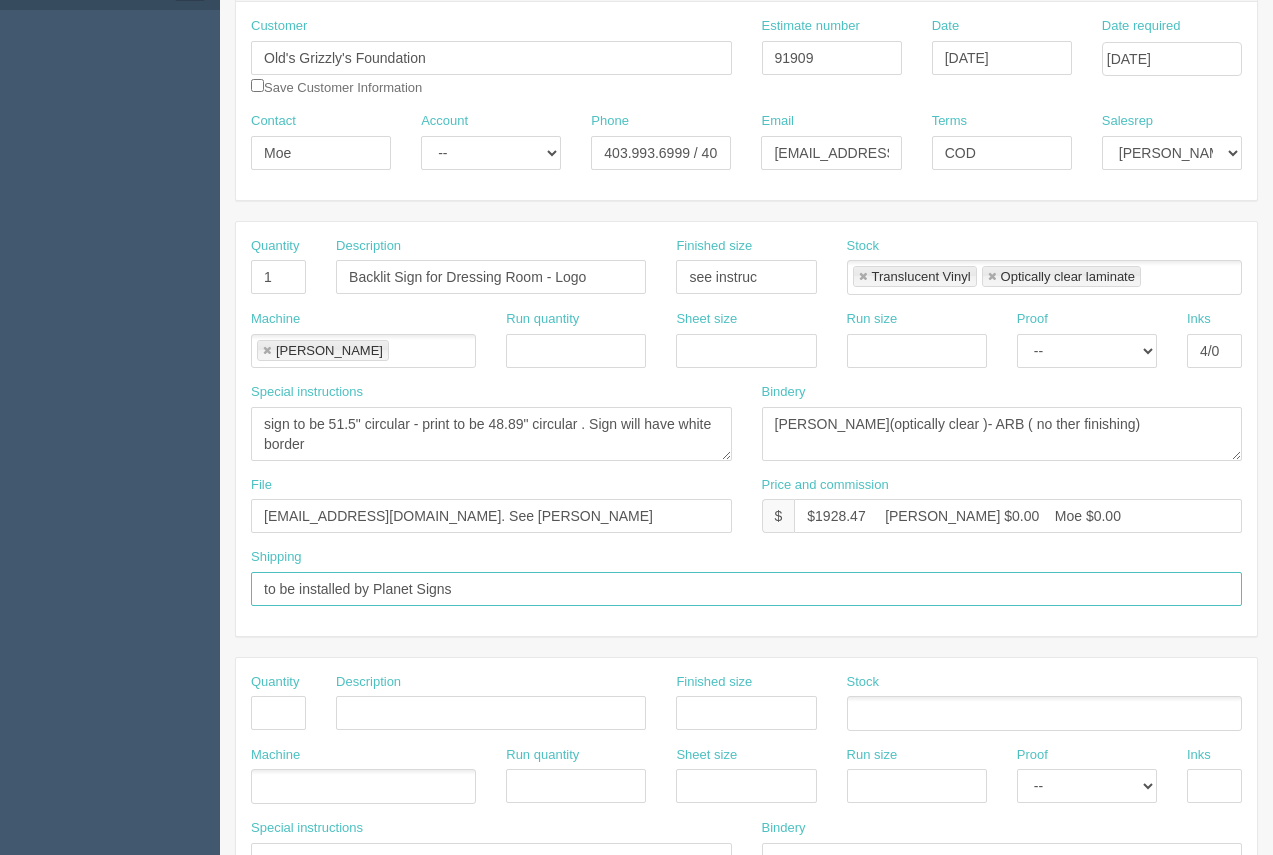 type on "to be installed by Planet Signs" 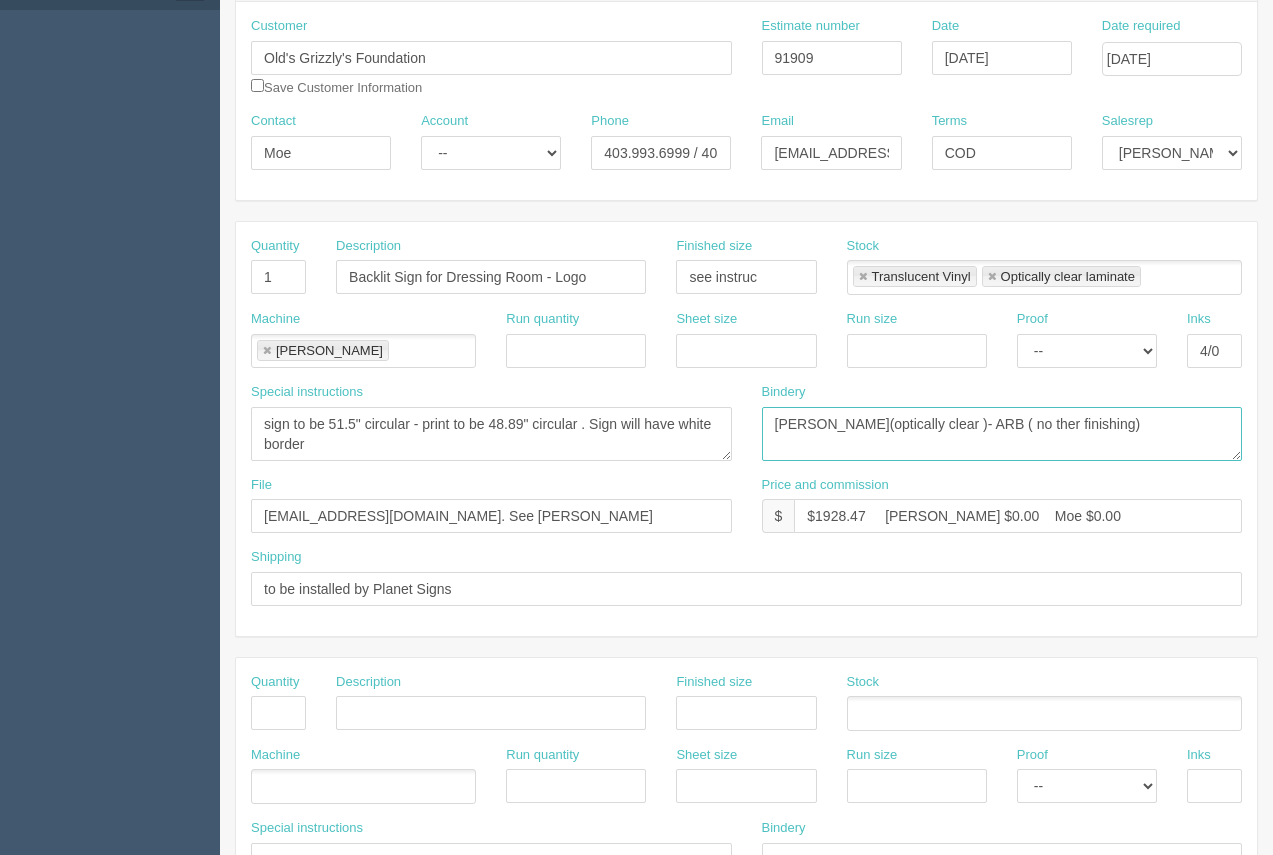 click on "[PERSON_NAME](optically clear )- ARB ( no ther finishing)" at bounding box center (1002, 434) 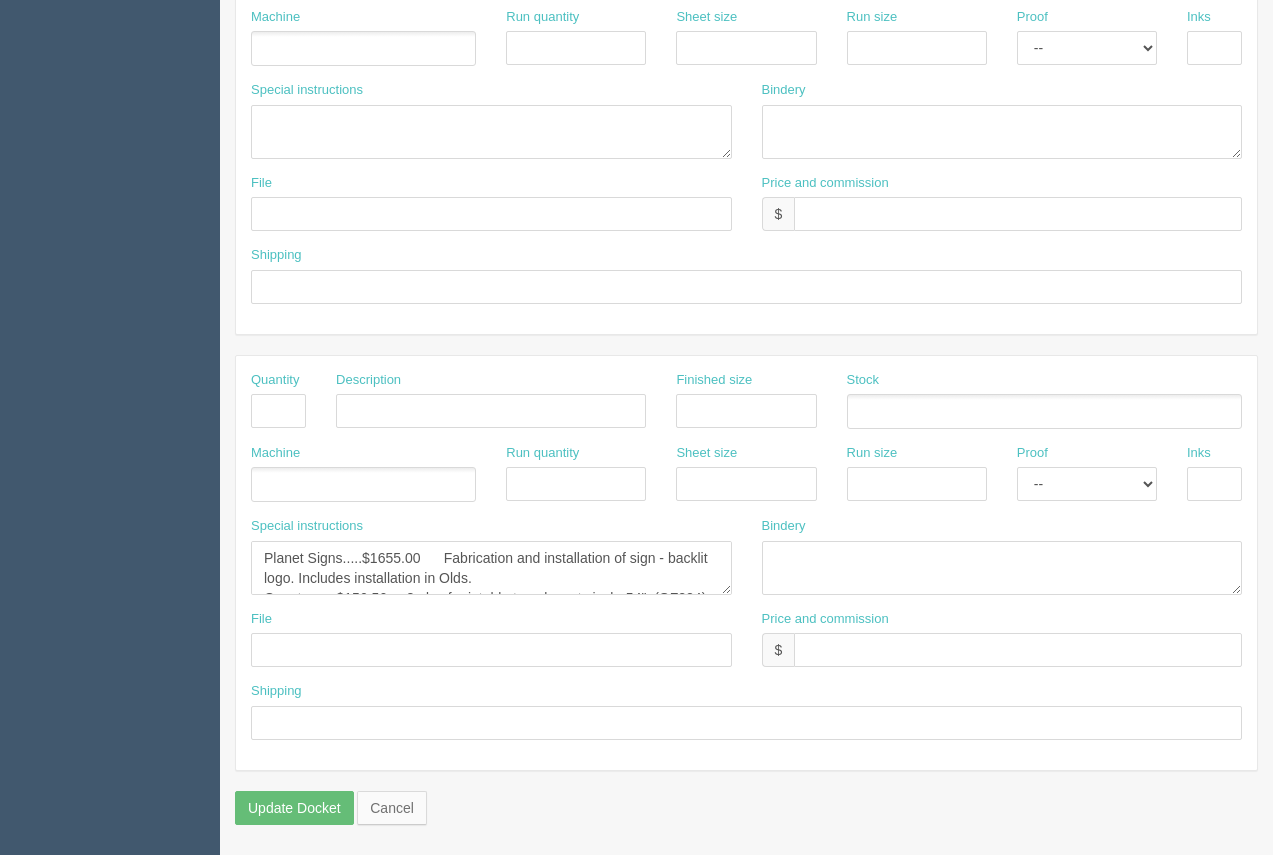 scroll, scrollTop: 0, scrollLeft: 0, axis: both 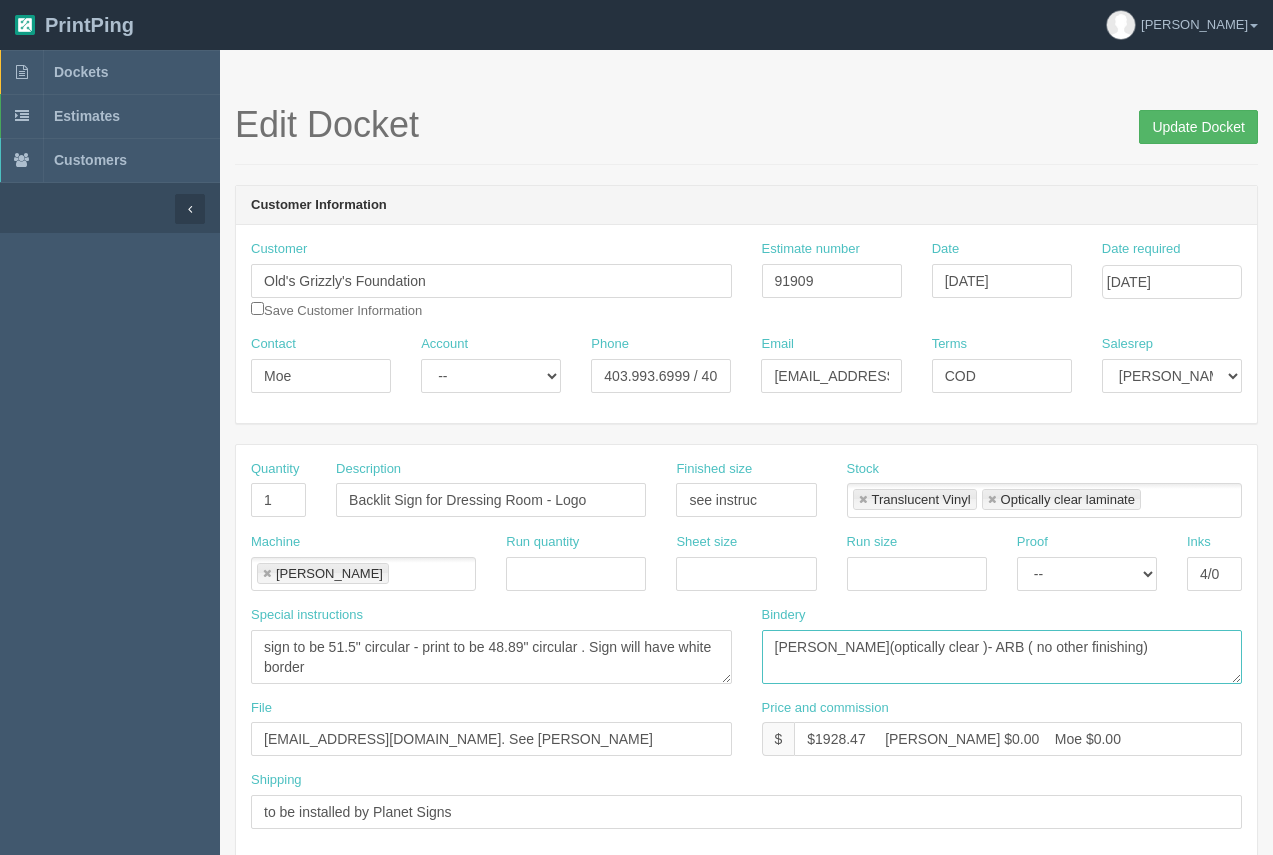 type on "[PERSON_NAME](optically clear )- ARB ( no other finishing)" 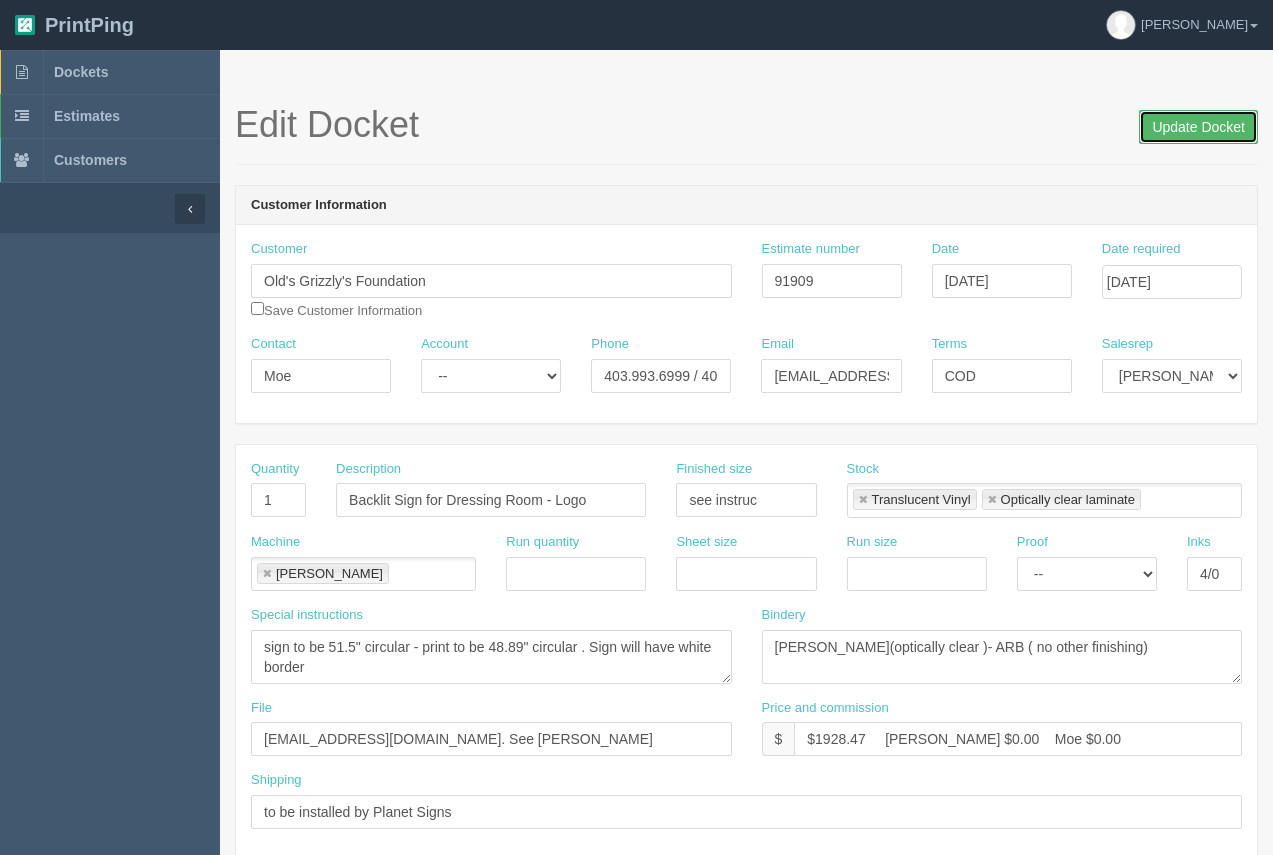 click on "Update Docket" at bounding box center [1198, 127] 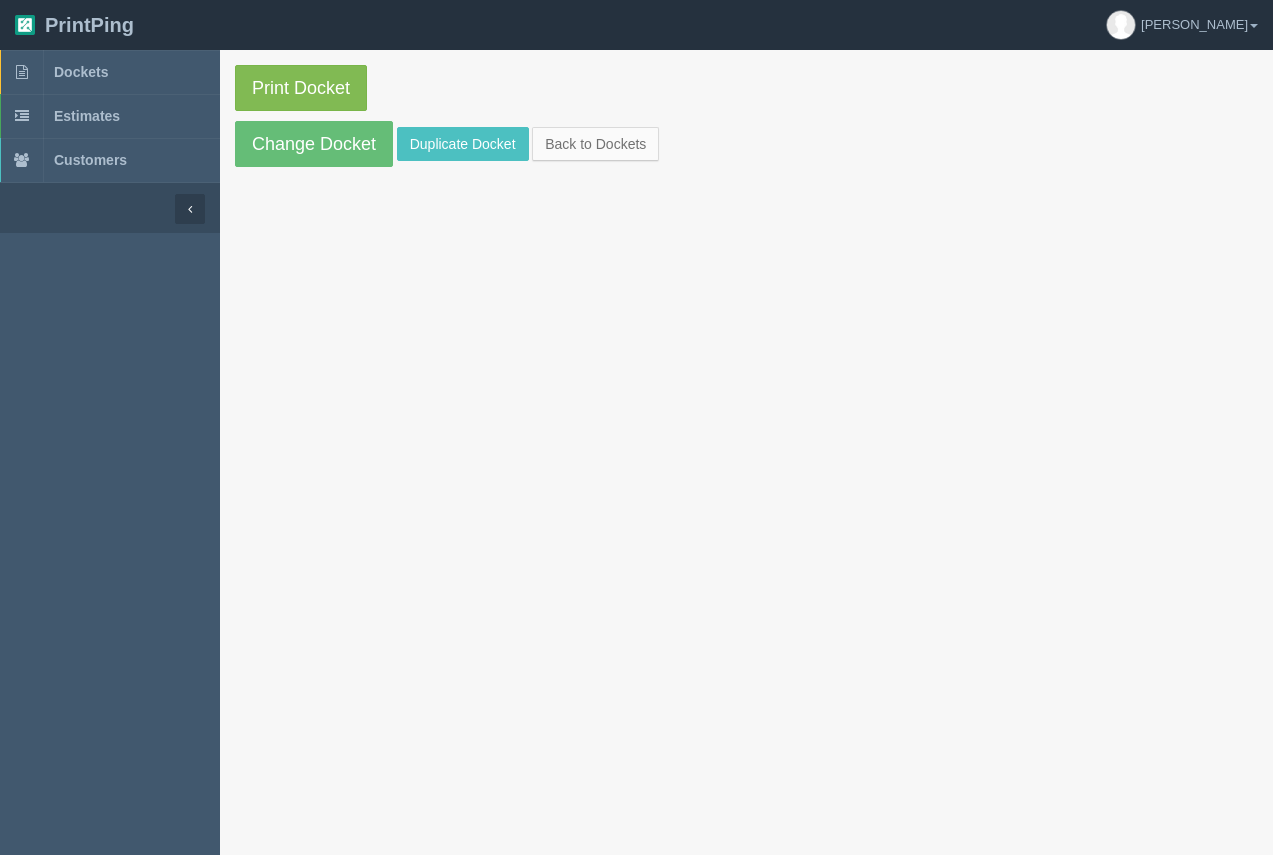 scroll, scrollTop: 0, scrollLeft: 0, axis: both 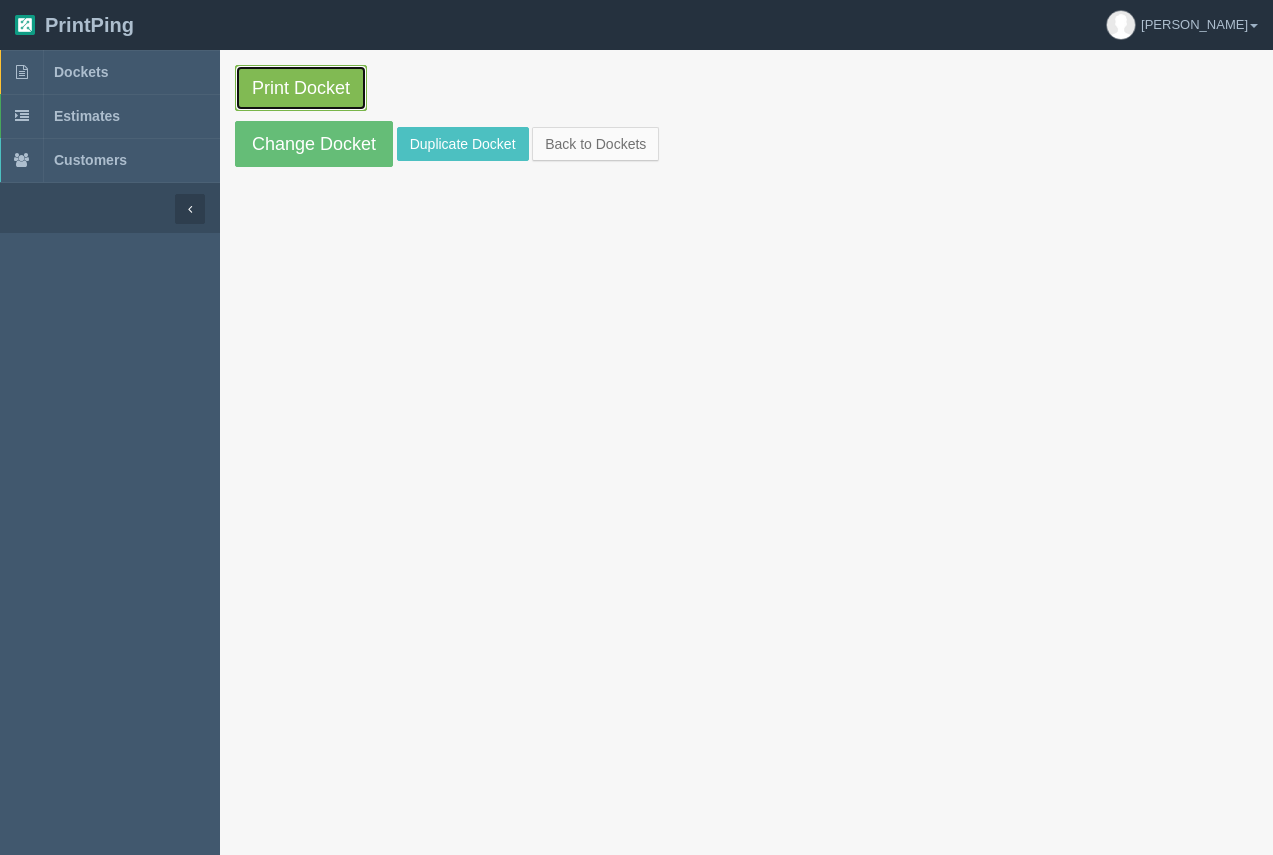 click on "Print Docket" at bounding box center (301, 88) 